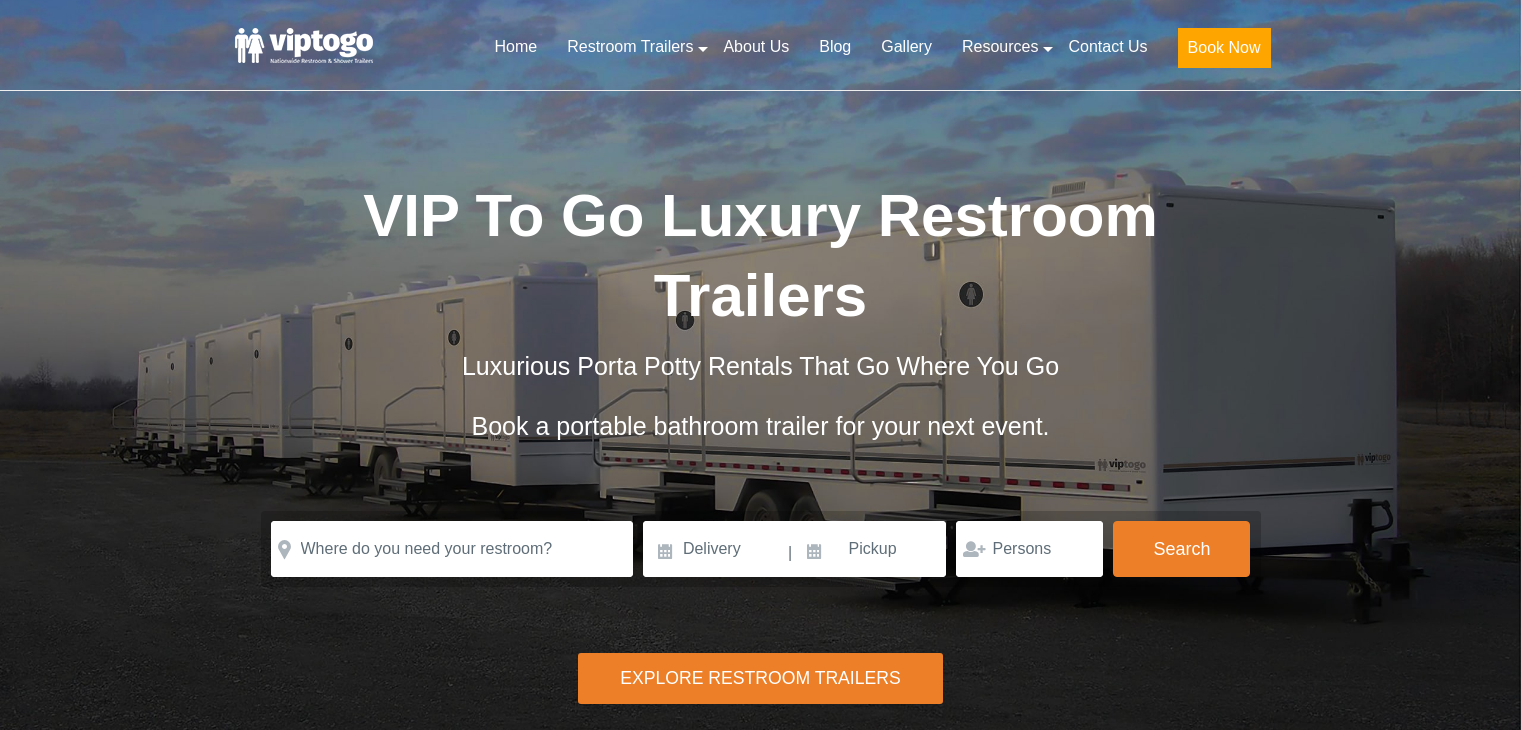 scroll, scrollTop: 0, scrollLeft: 0, axis: both 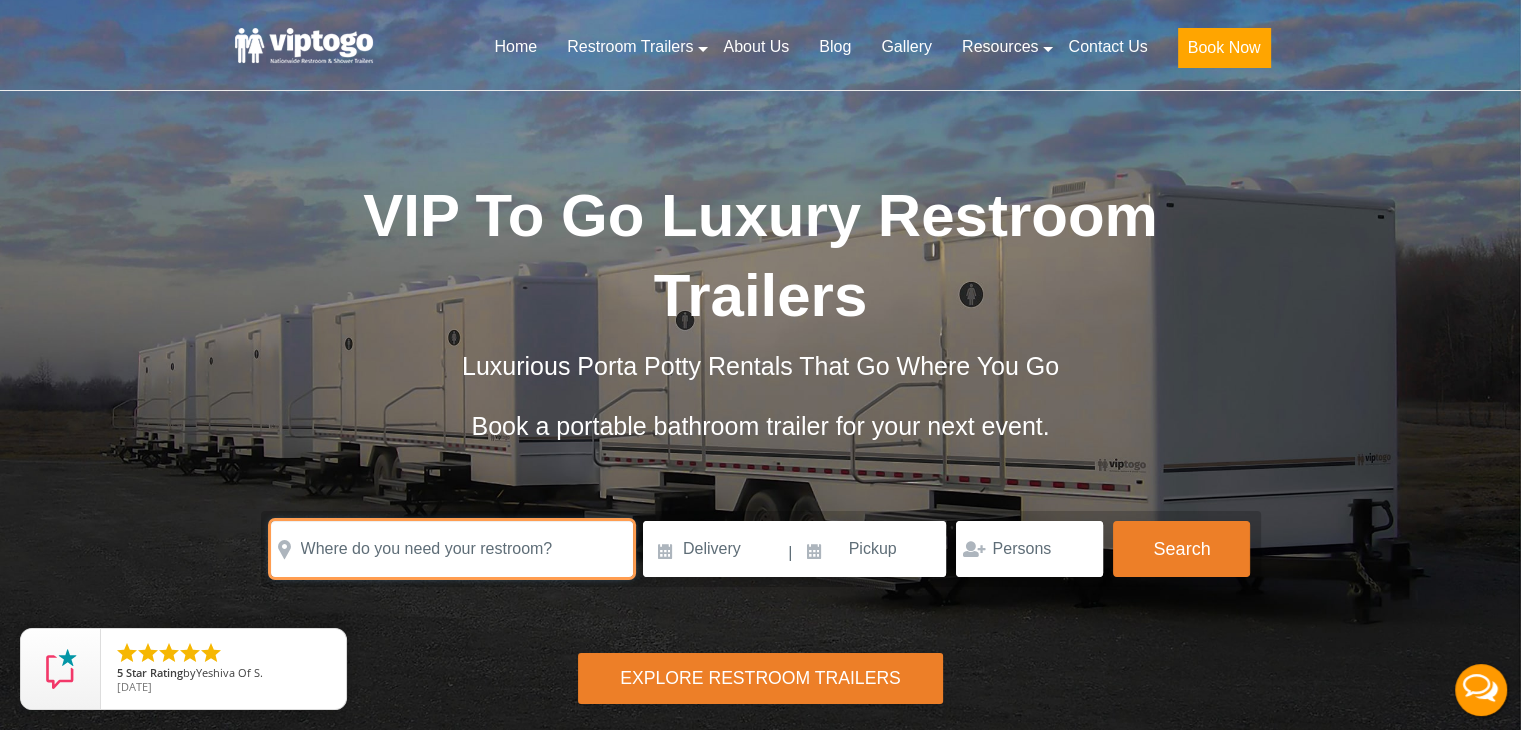 click at bounding box center [452, 549] 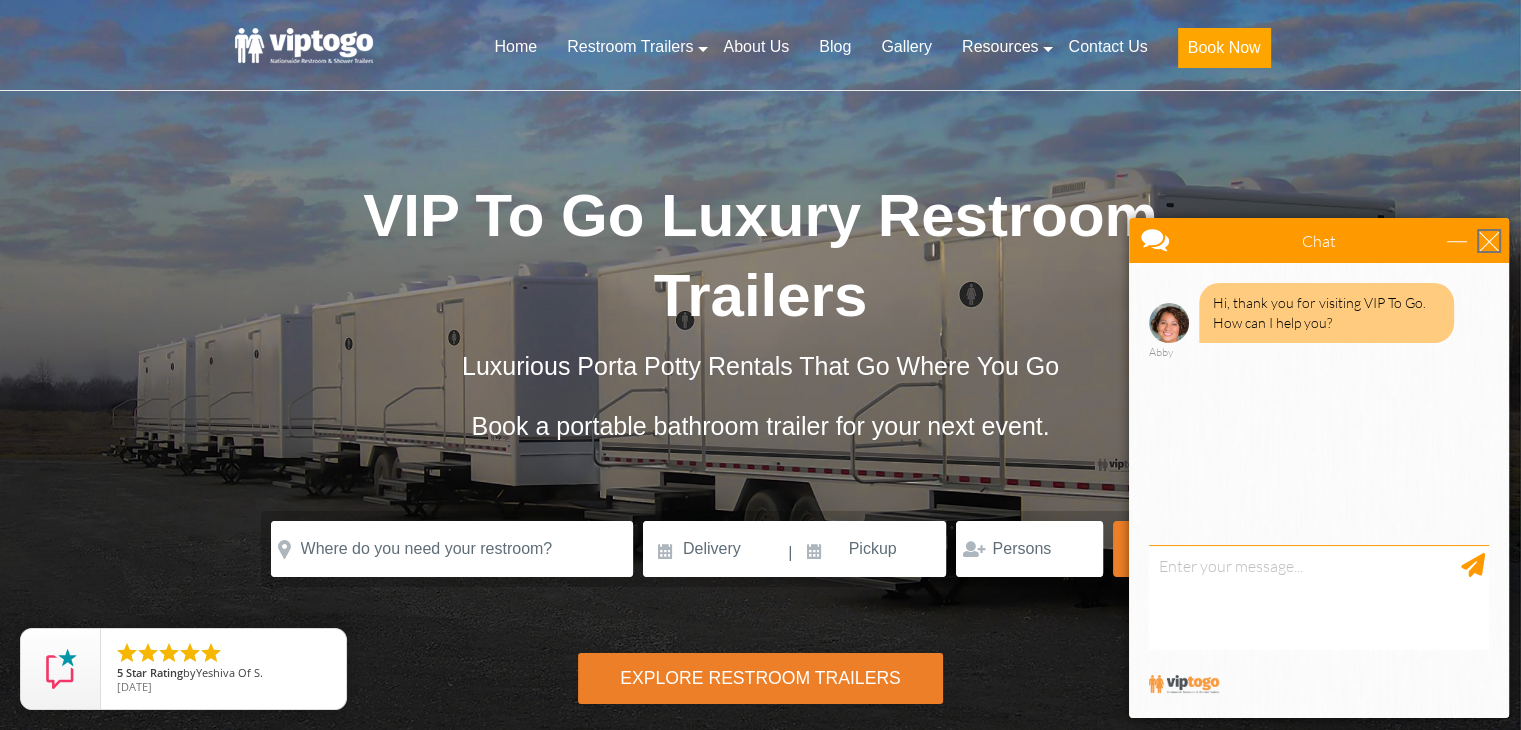 click at bounding box center (1489, 241) 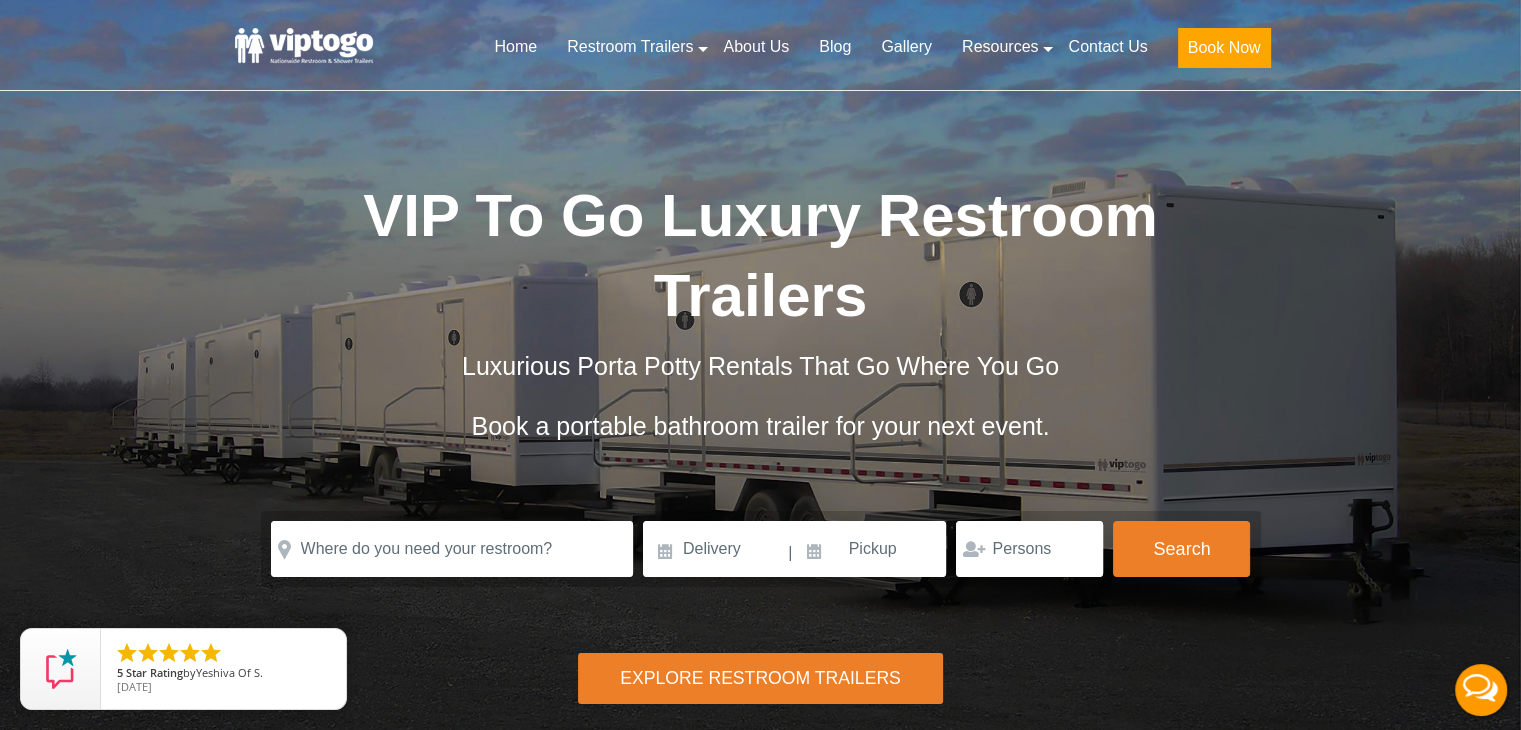 scroll, scrollTop: 0, scrollLeft: 0, axis: both 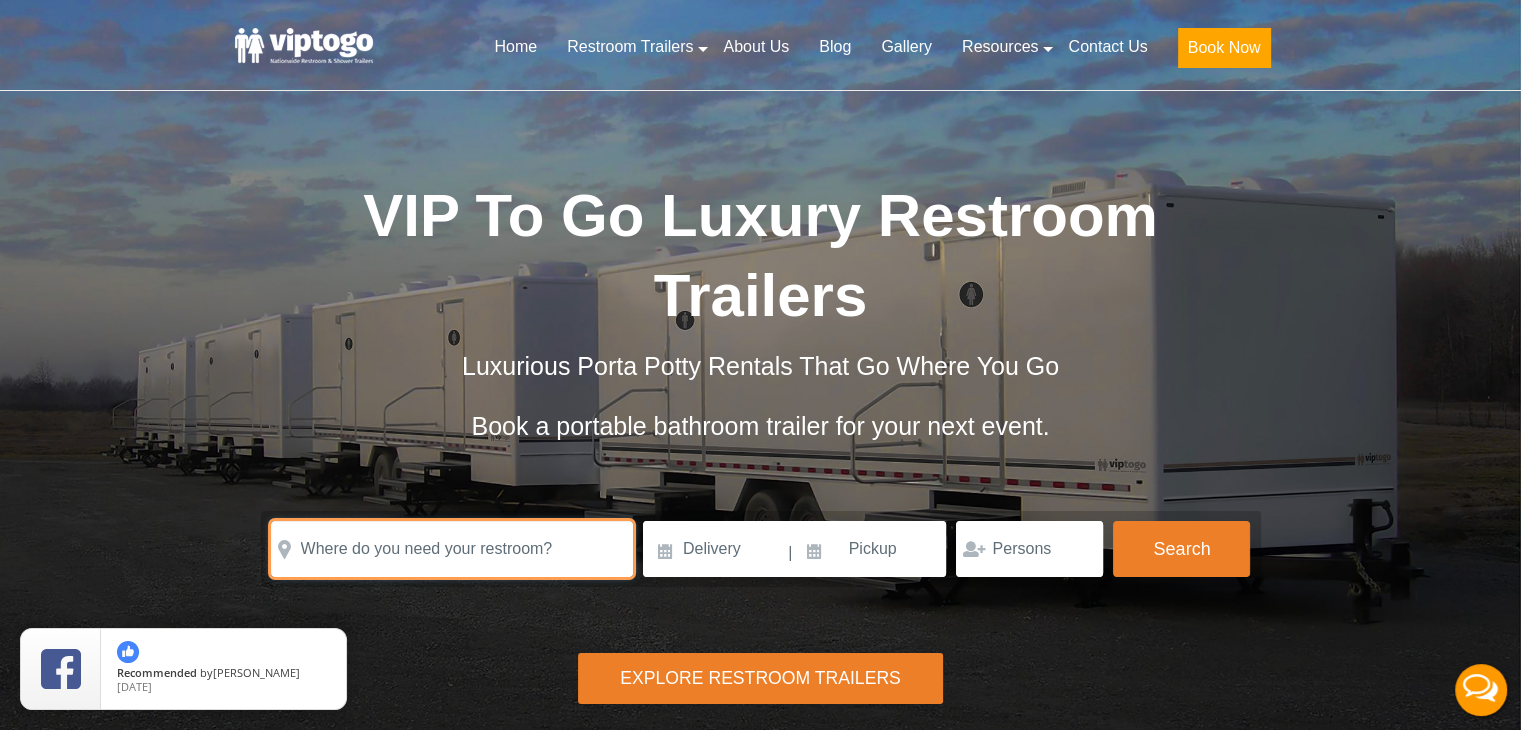 click at bounding box center [452, 549] 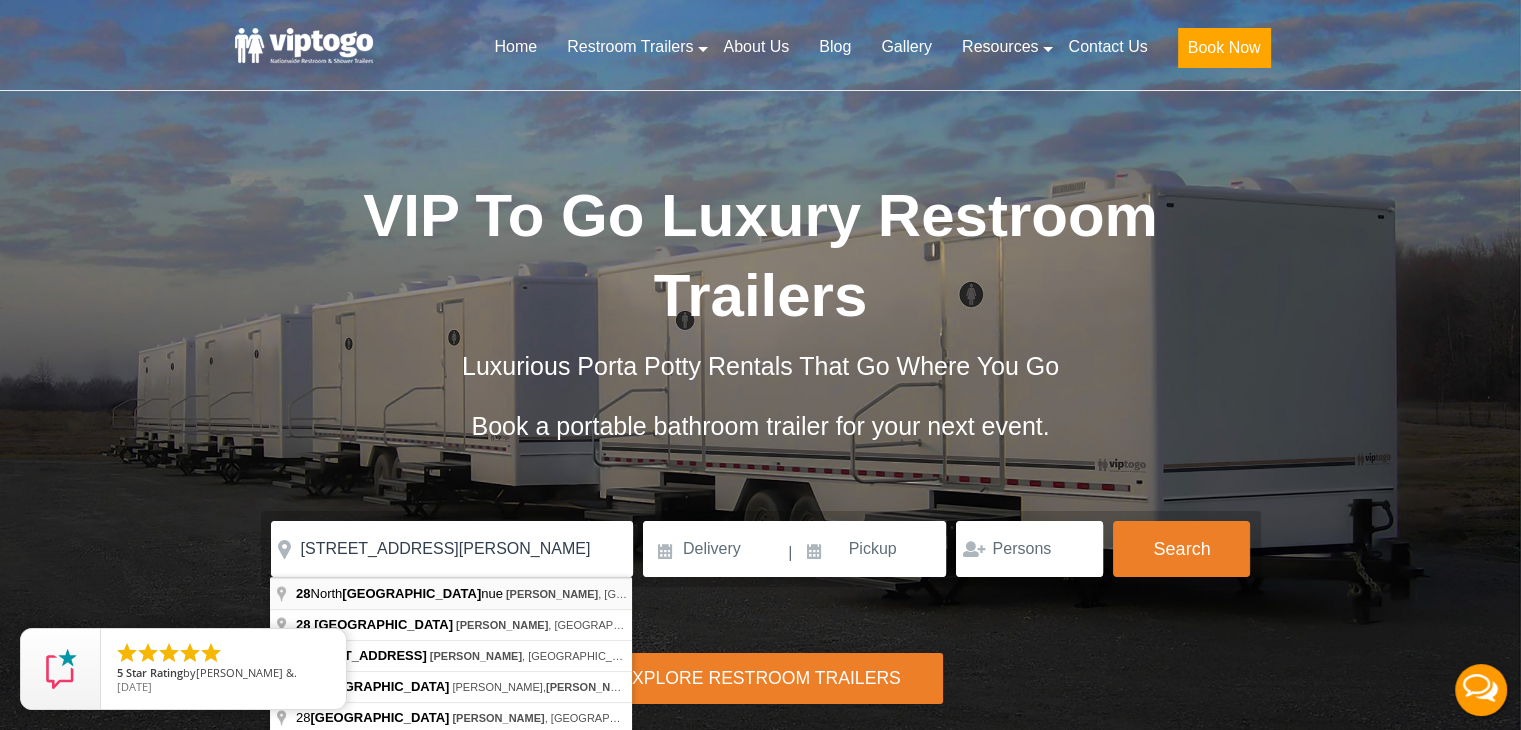 type on "[STREET_ADDRESS][PERSON_NAME]" 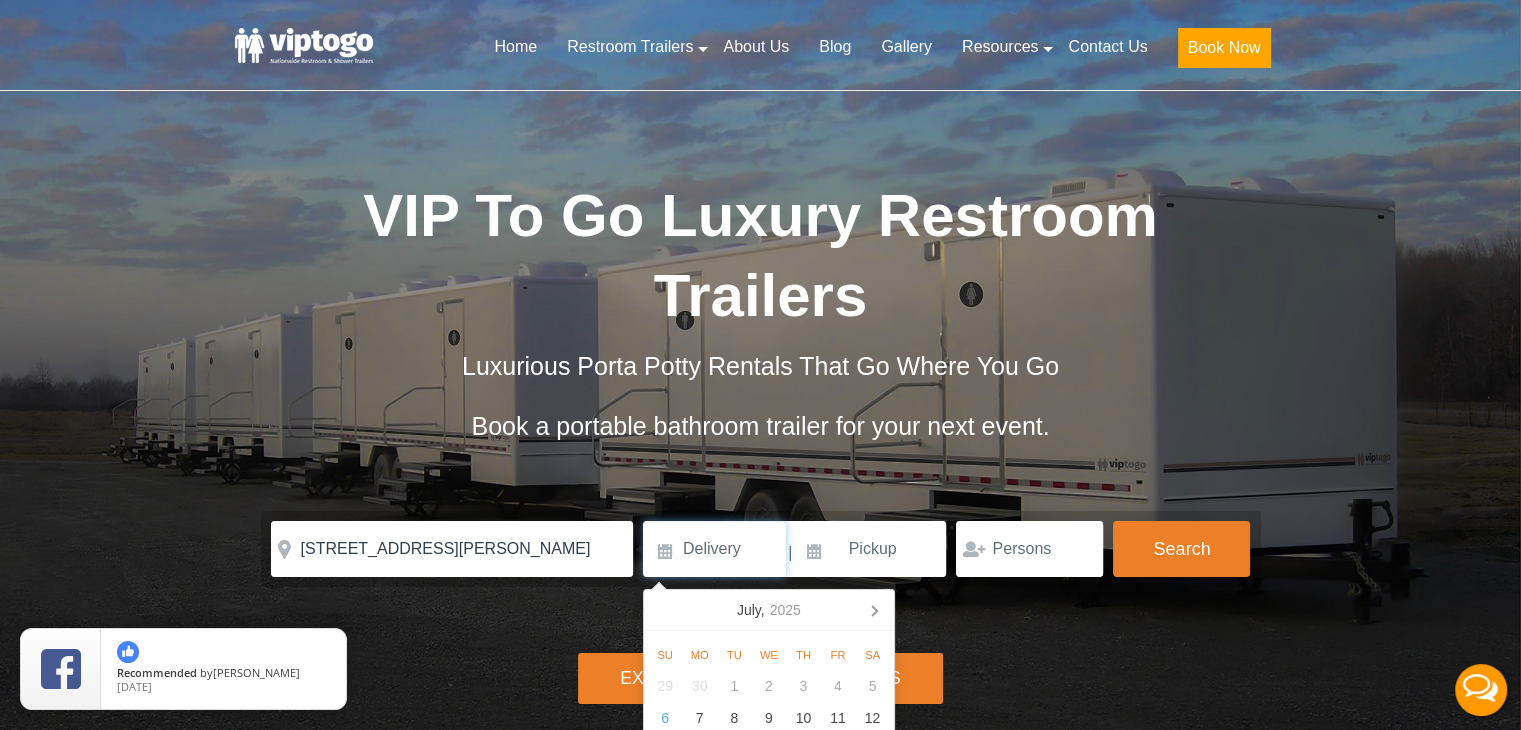 scroll, scrollTop: 638, scrollLeft: 0, axis: vertical 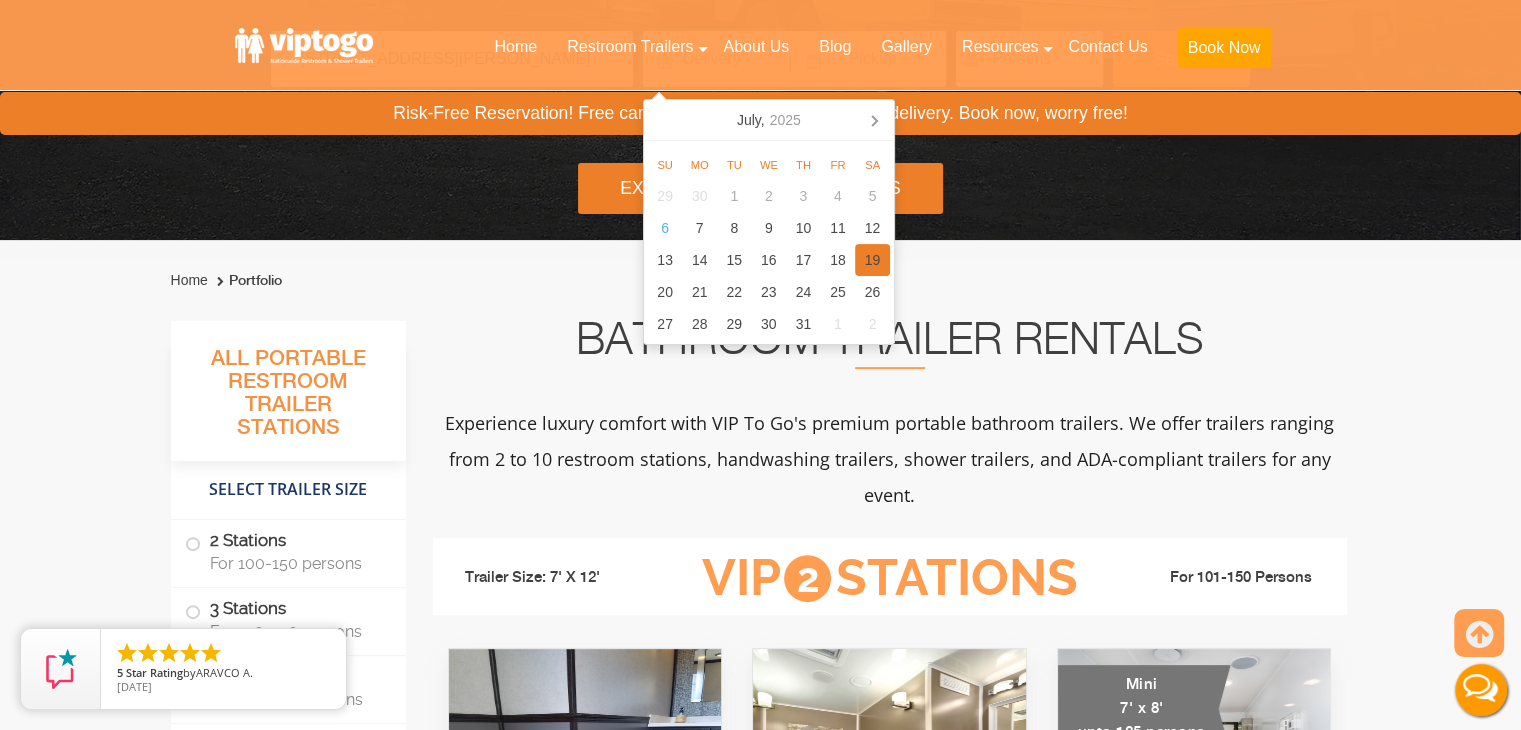 click on "19" at bounding box center (872, 260) 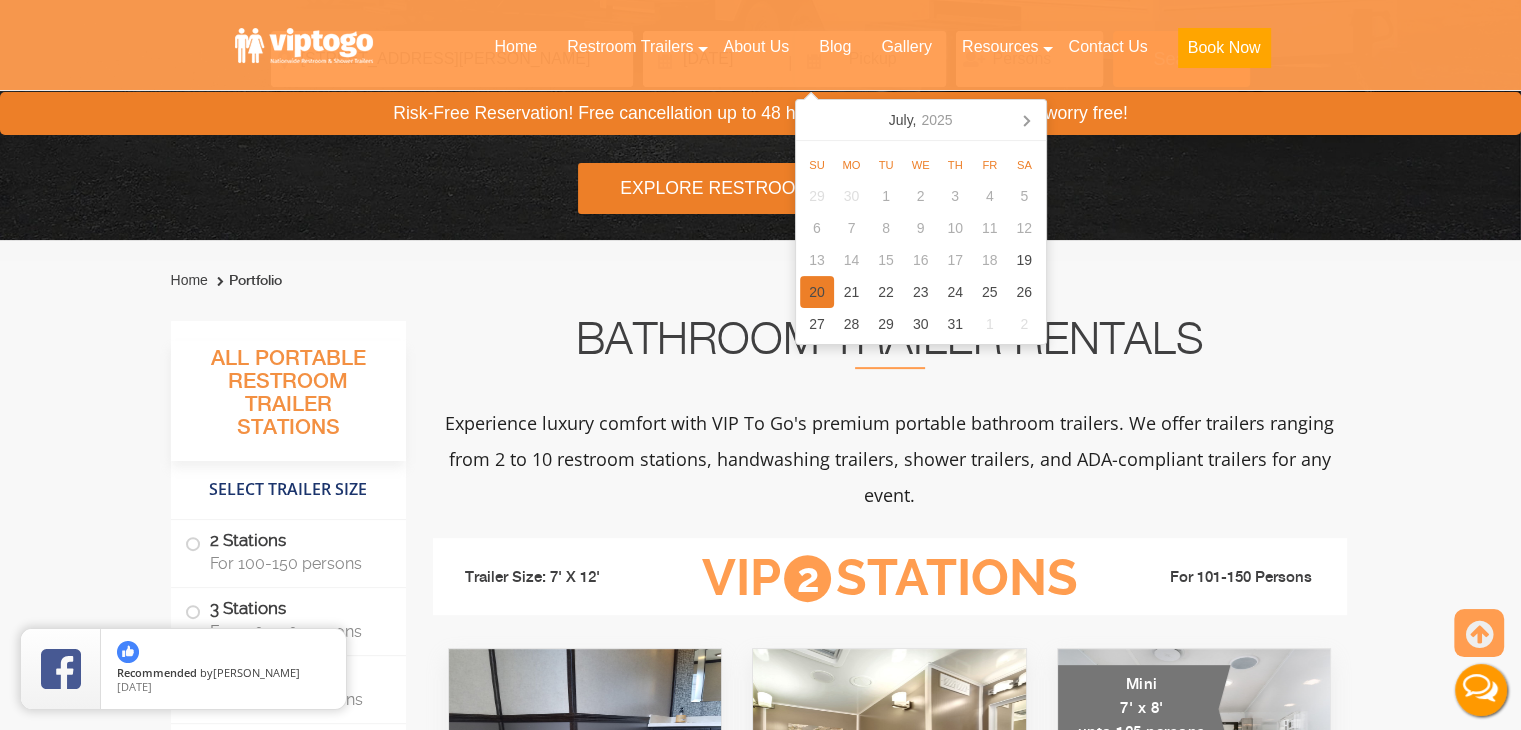 click on "20" at bounding box center [817, 292] 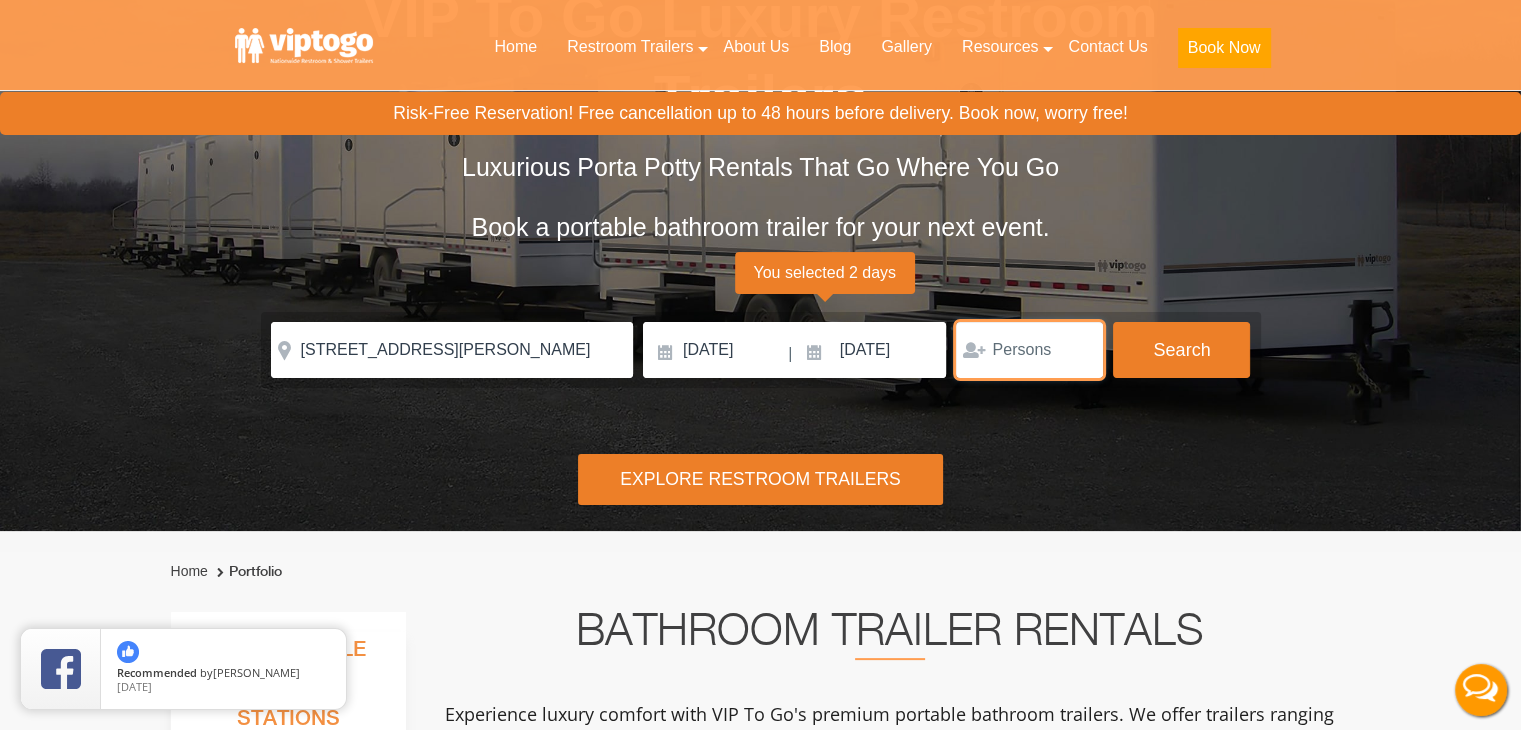 scroll, scrollTop: 0, scrollLeft: 0, axis: both 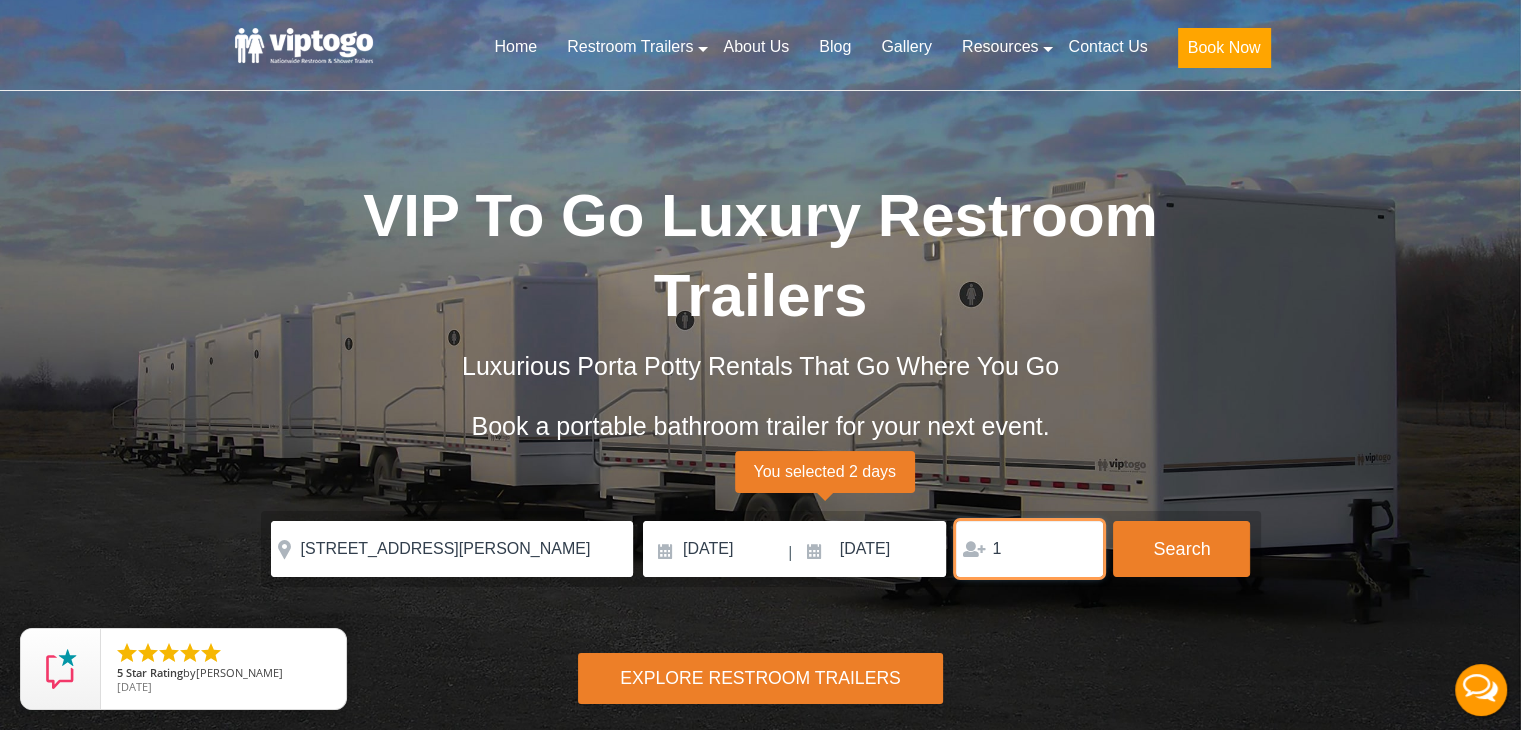 click on "1" at bounding box center [1029, 549] 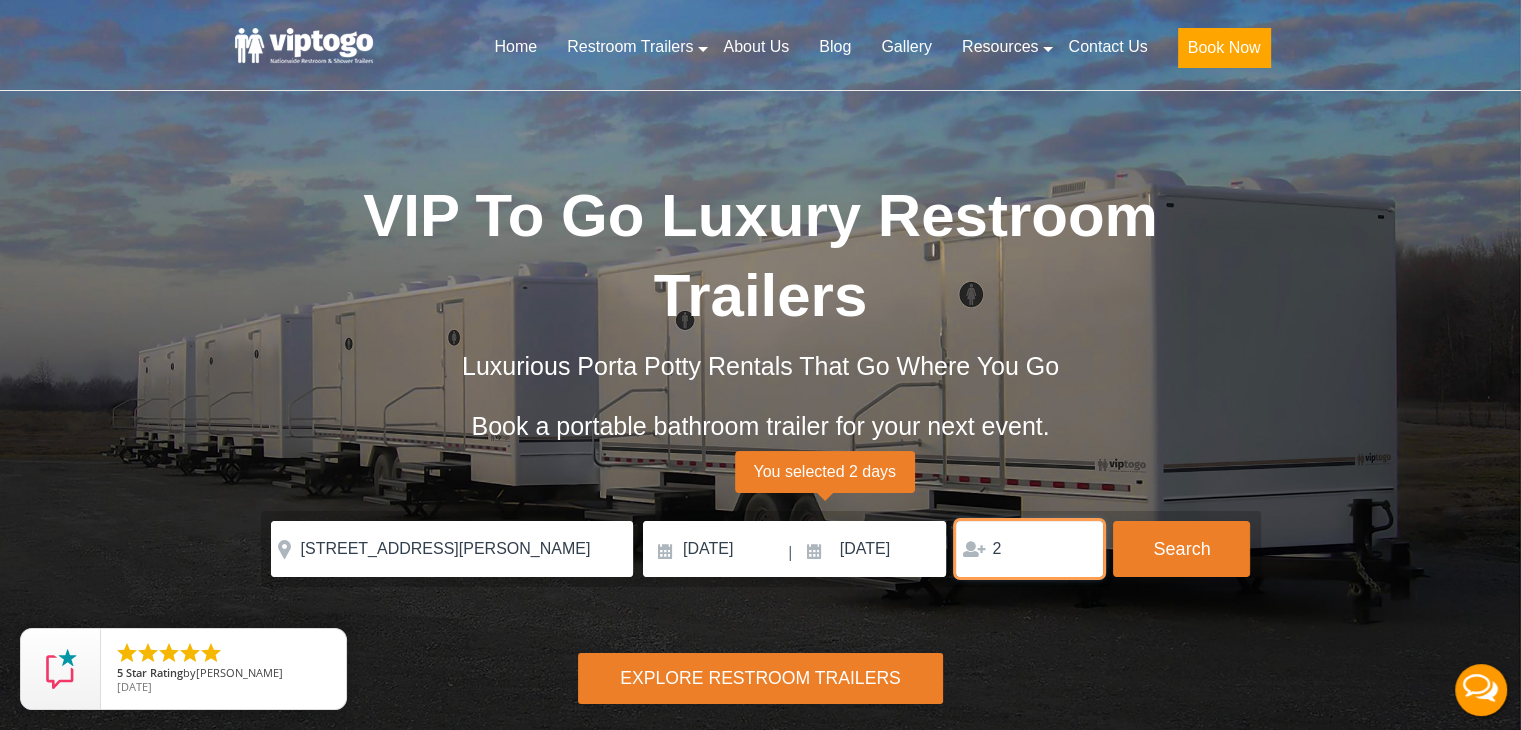 click on "2" at bounding box center (1029, 549) 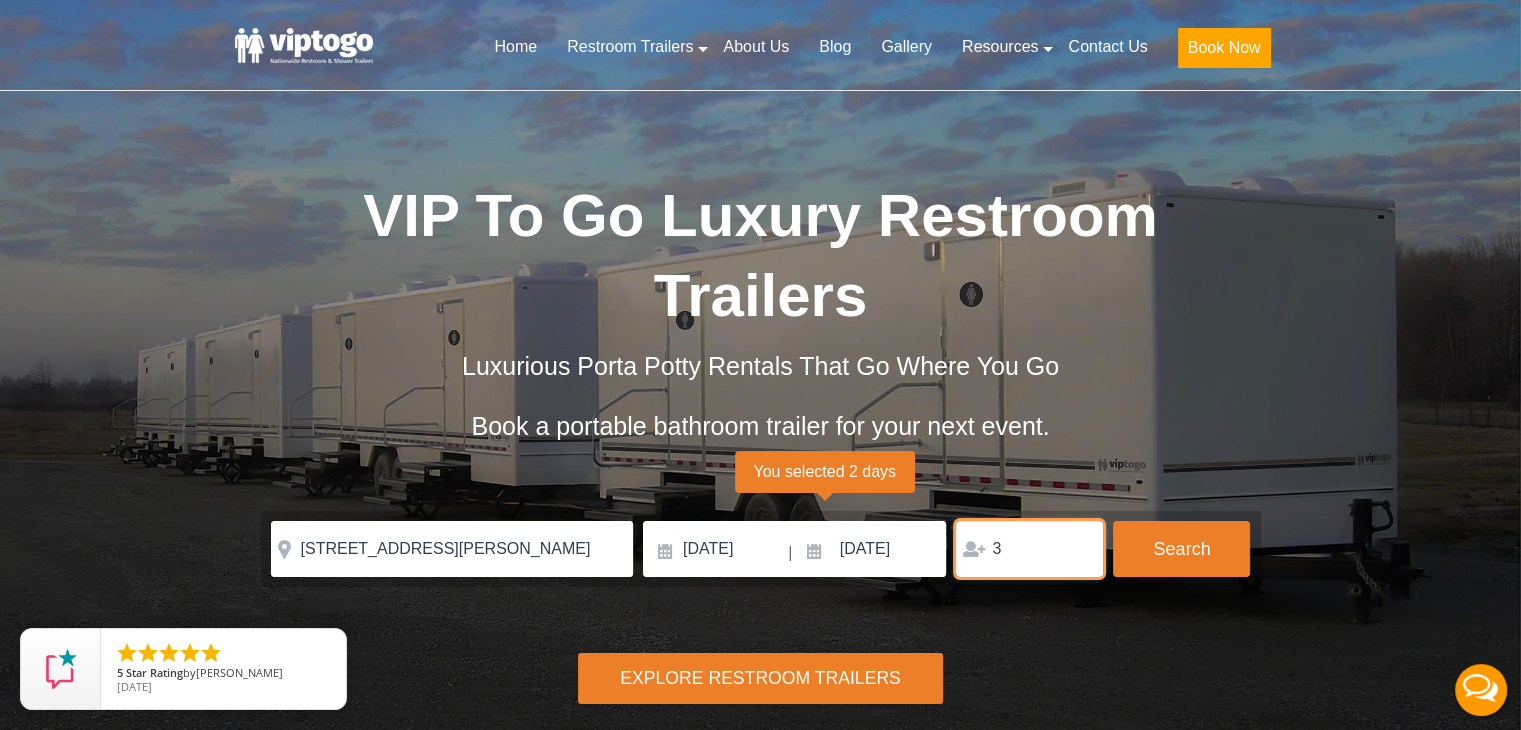 click on "3" at bounding box center (1029, 549) 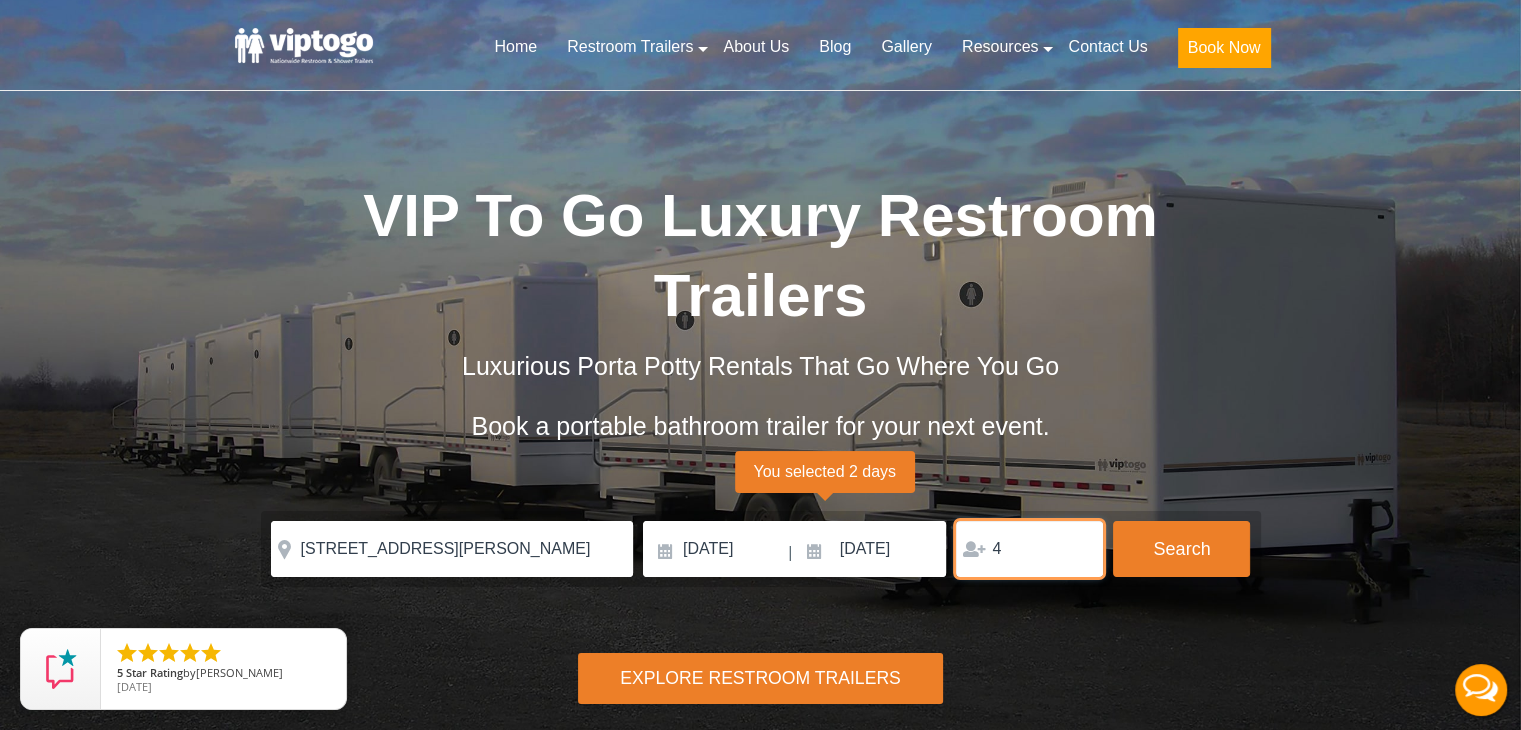 click on "4" at bounding box center (1029, 549) 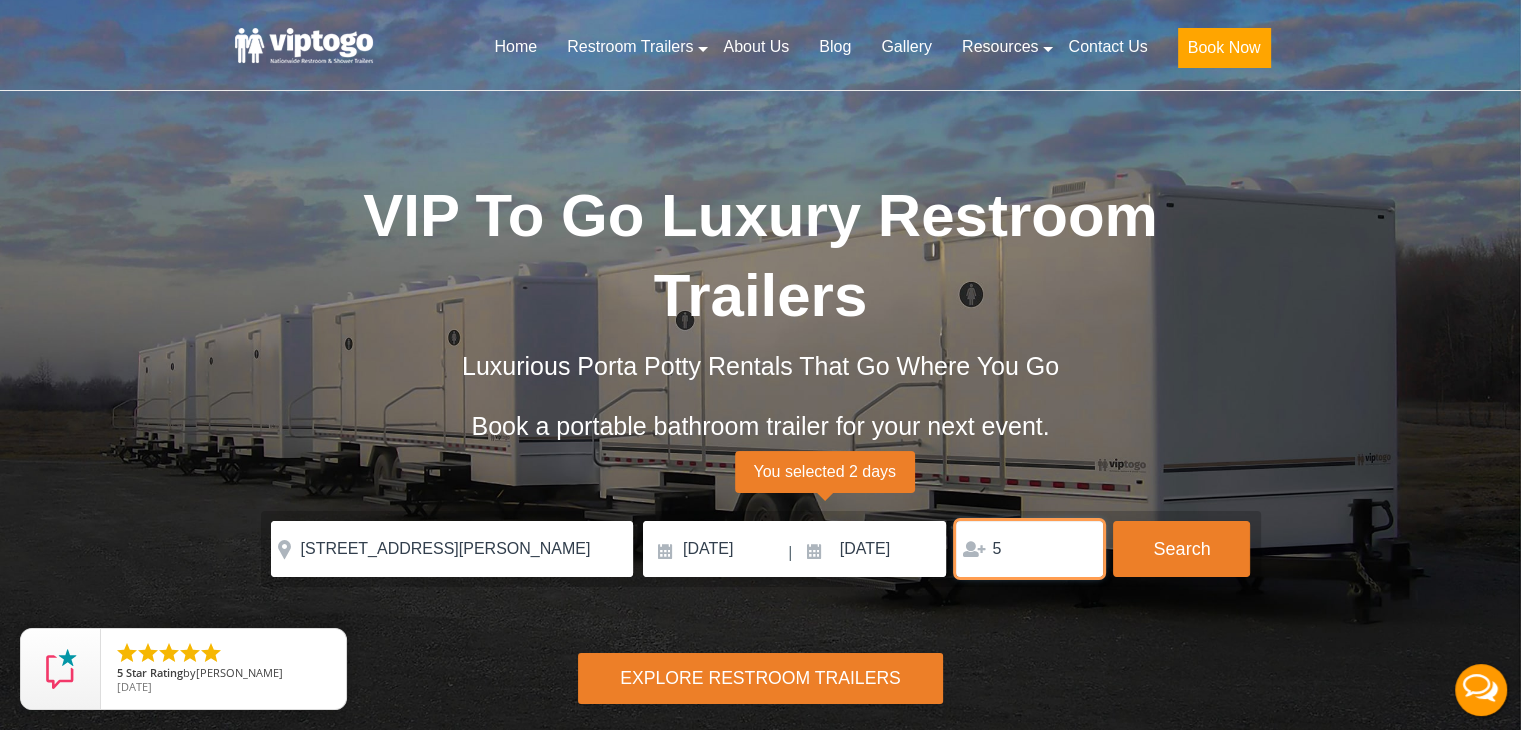 click on "5" at bounding box center [1029, 549] 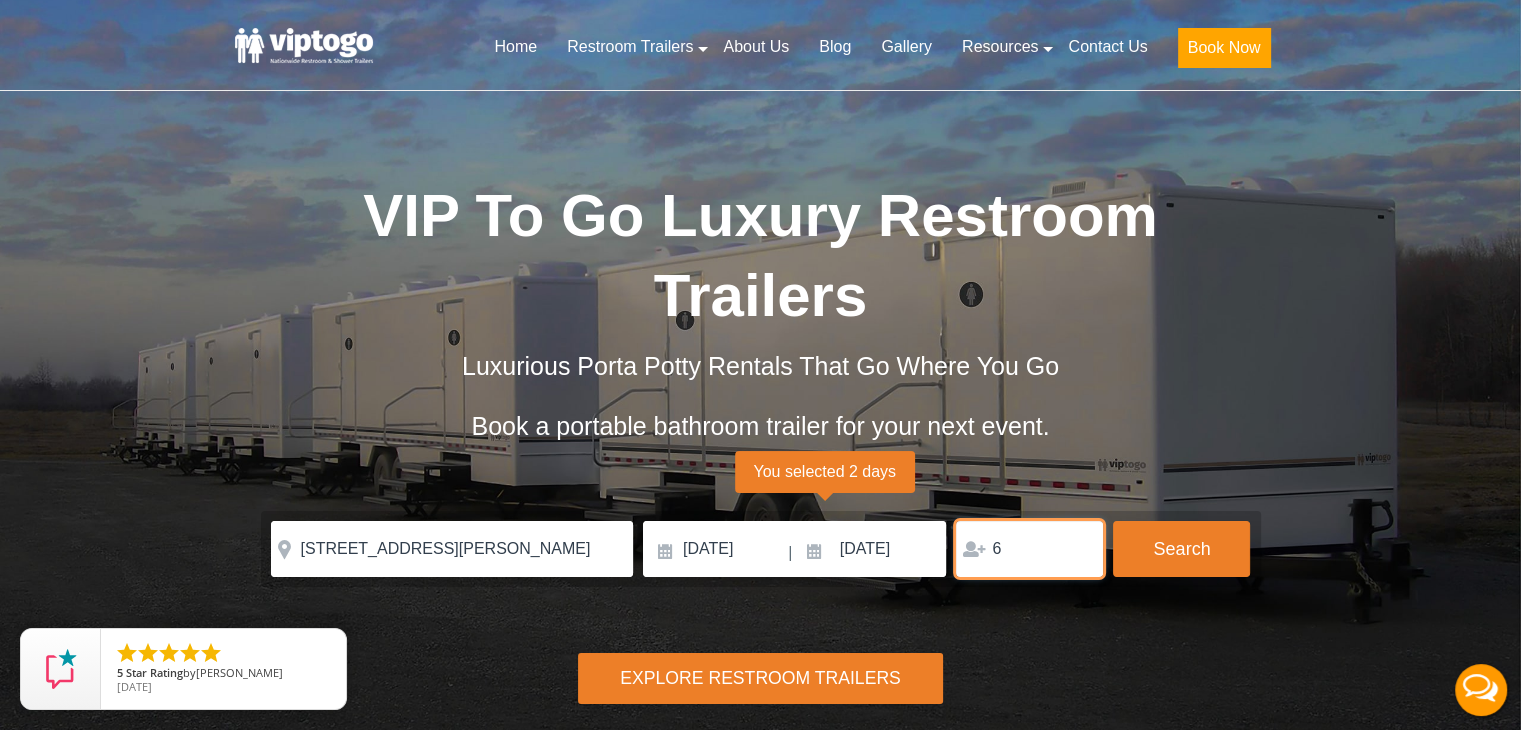 click on "6" at bounding box center [1029, 549] 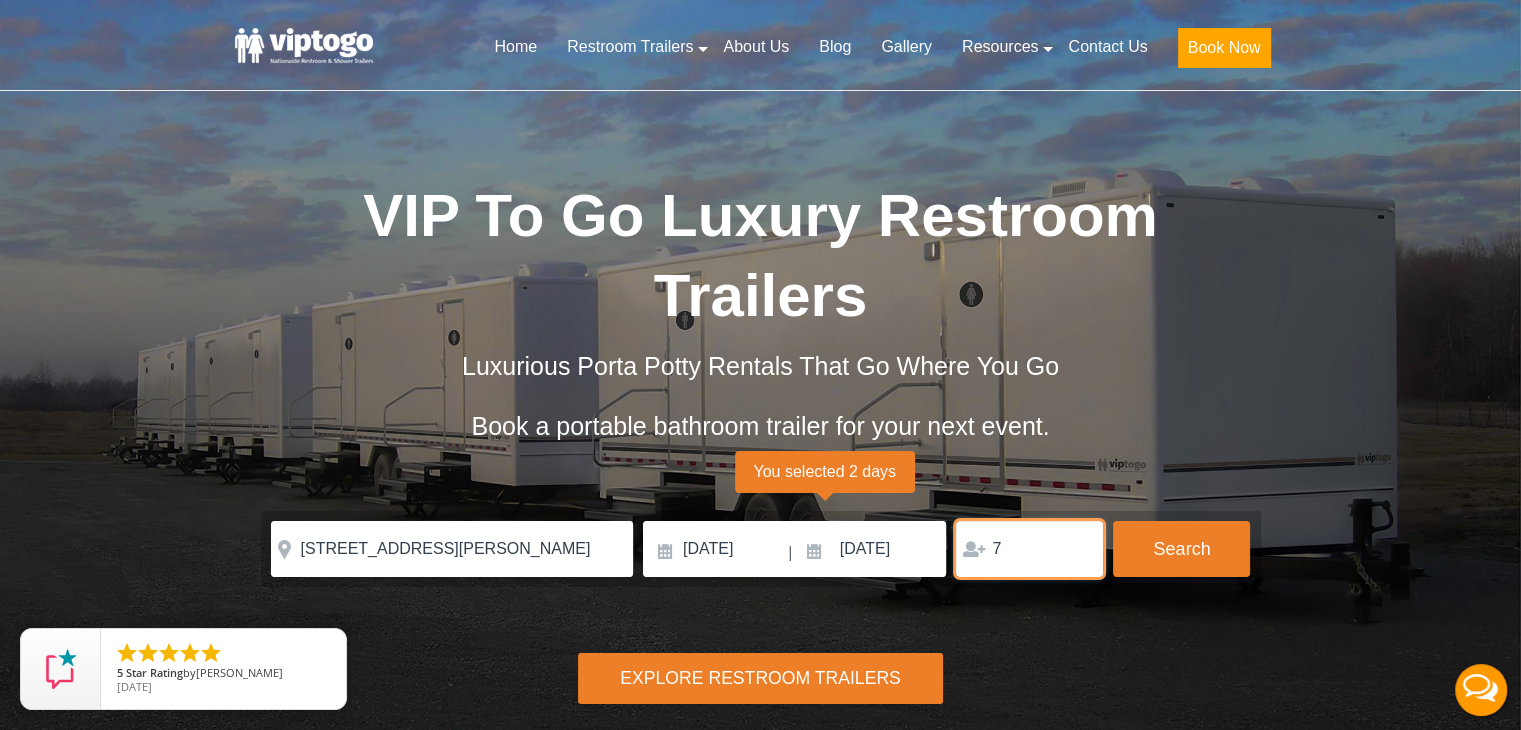 click on "7" at bounding box center [1029, 549] 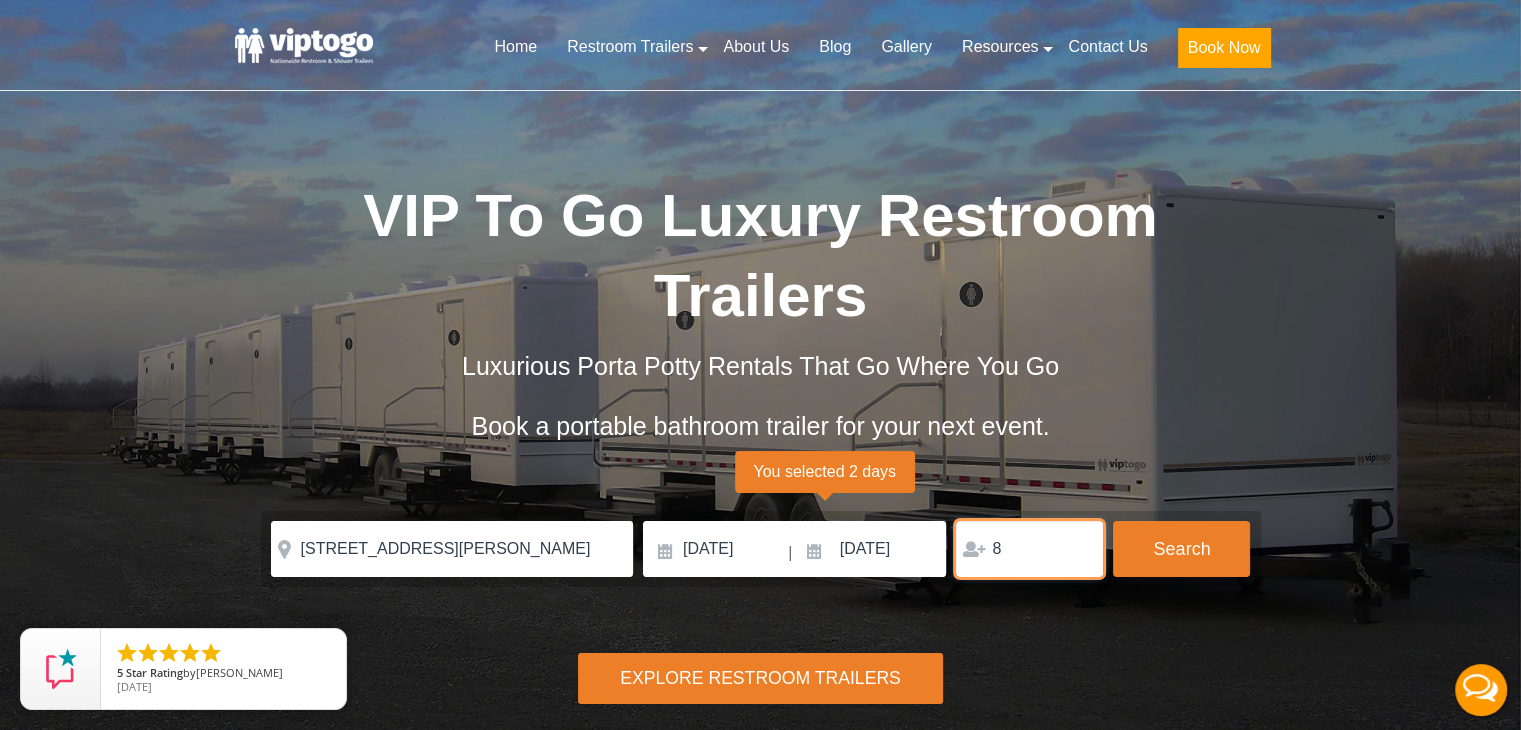 click on "8" at bounding box center (1029, 549) 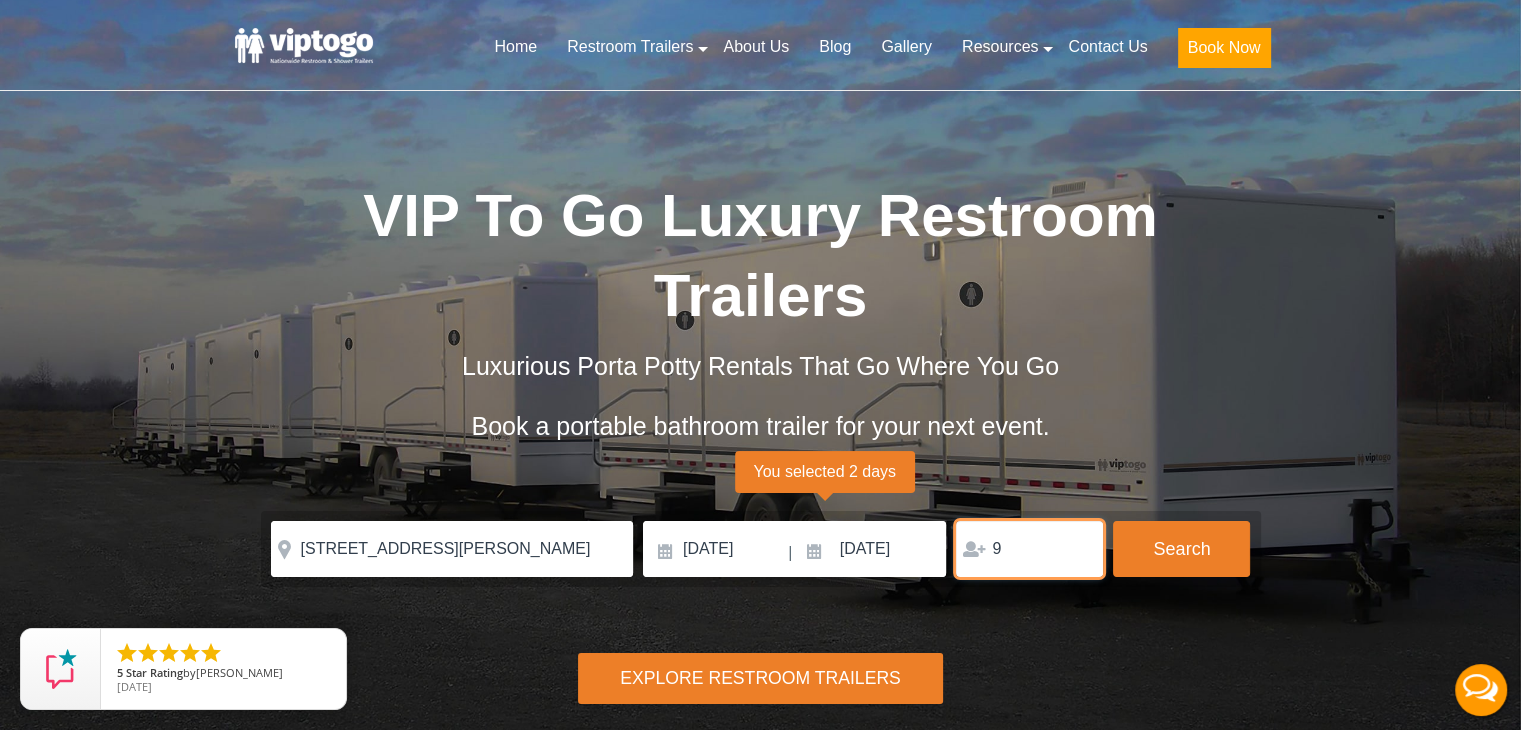 click on "9" at bounding box center [1029, 549] 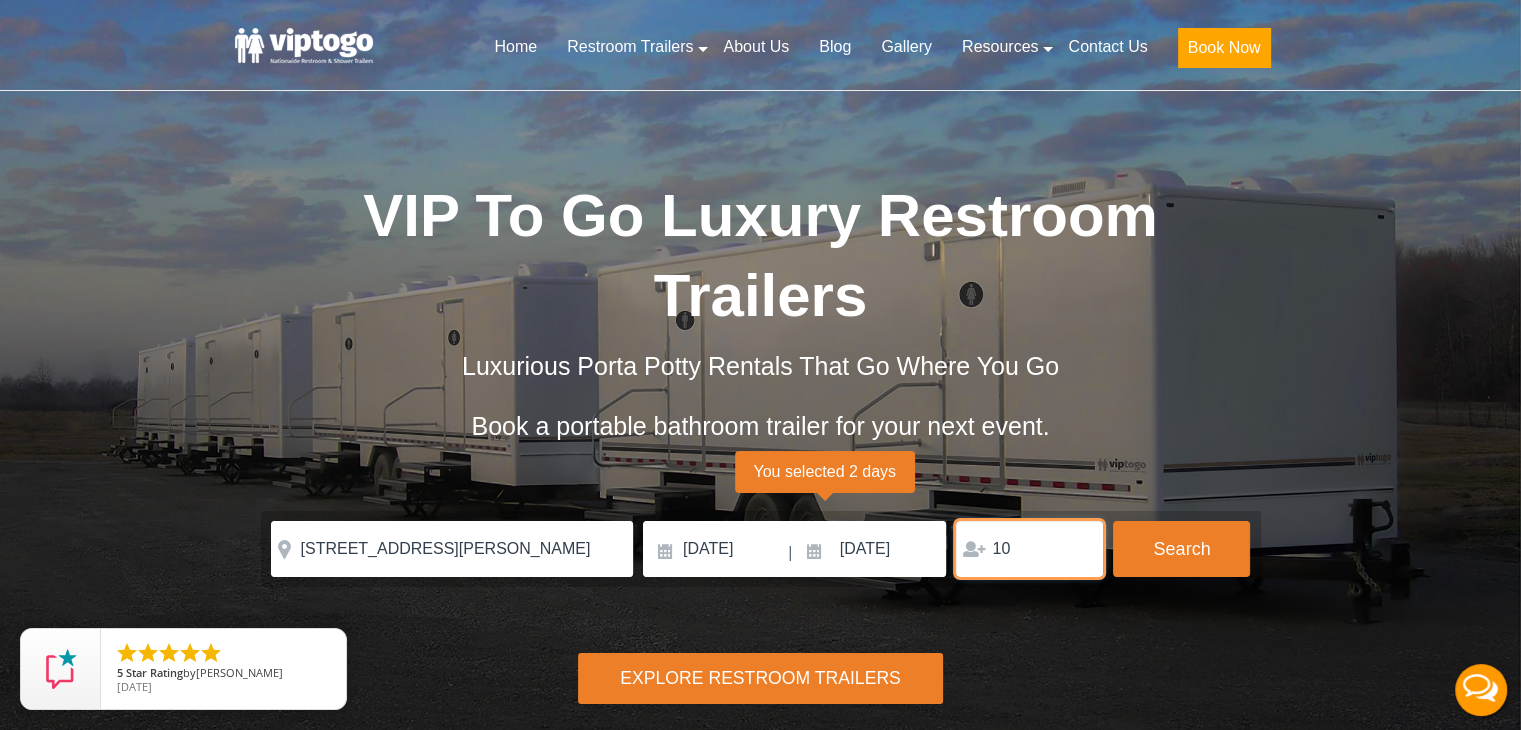 click on "10" at bounding box center (1029, 549) 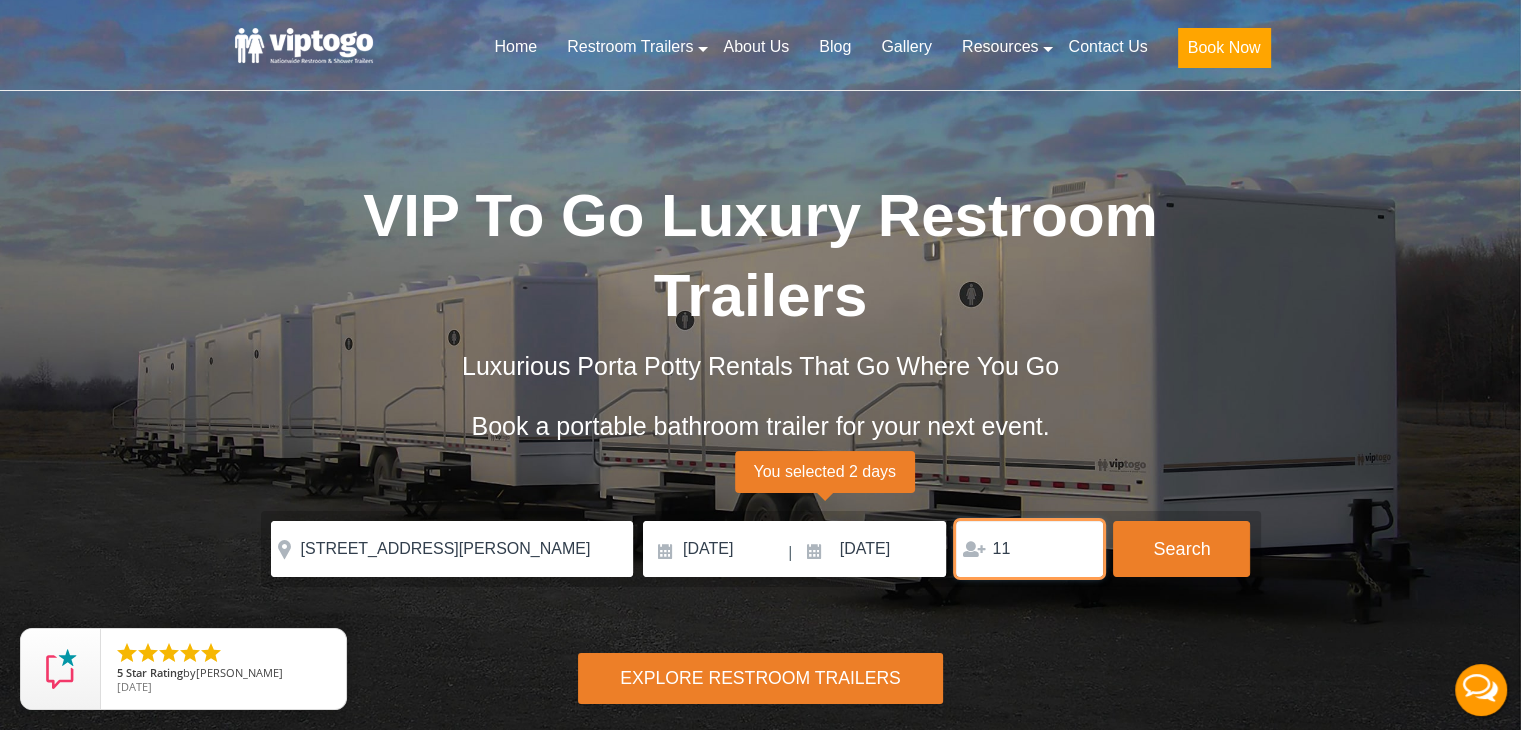 click on "11" at bounding box center [1029, 549] 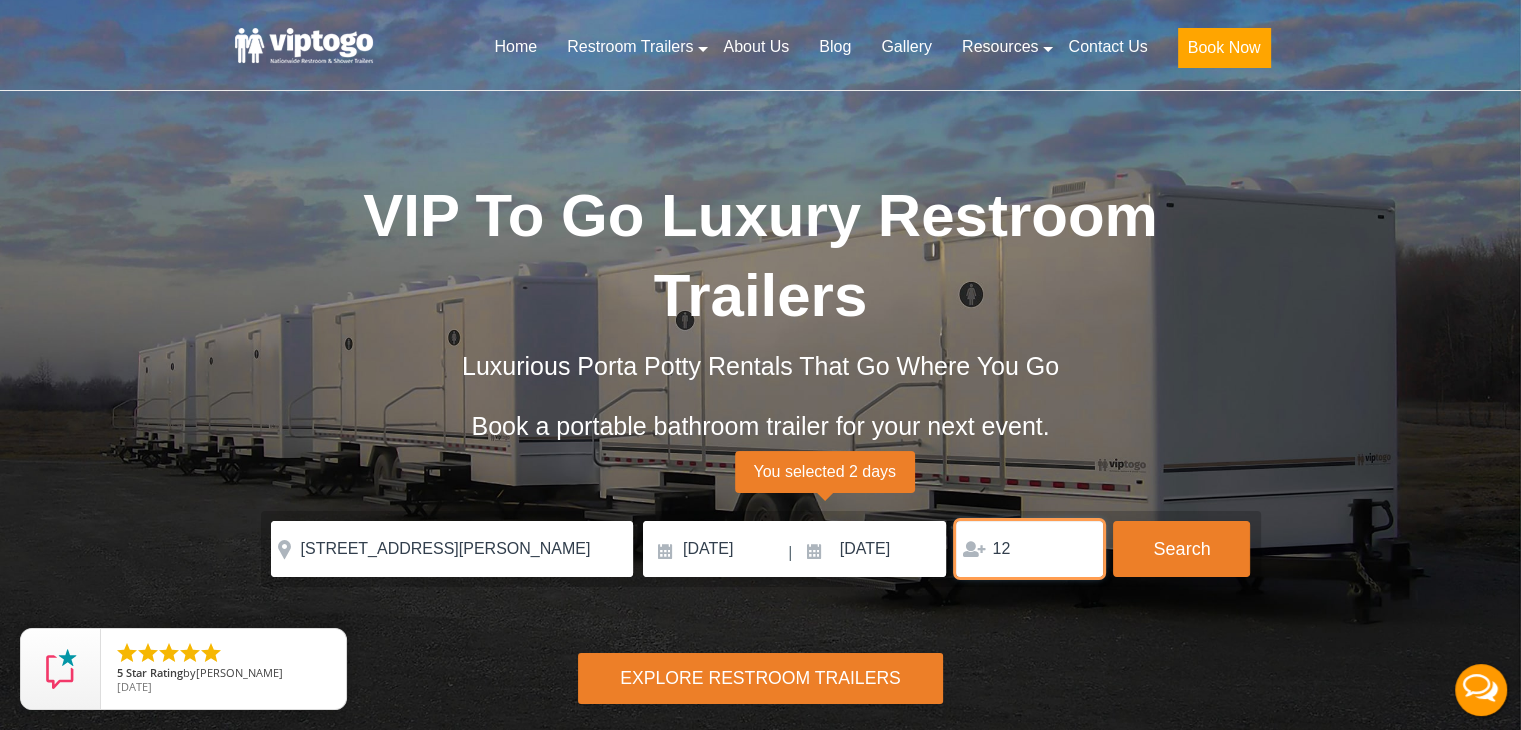 click on "12" at bounding box center [1029, 549] 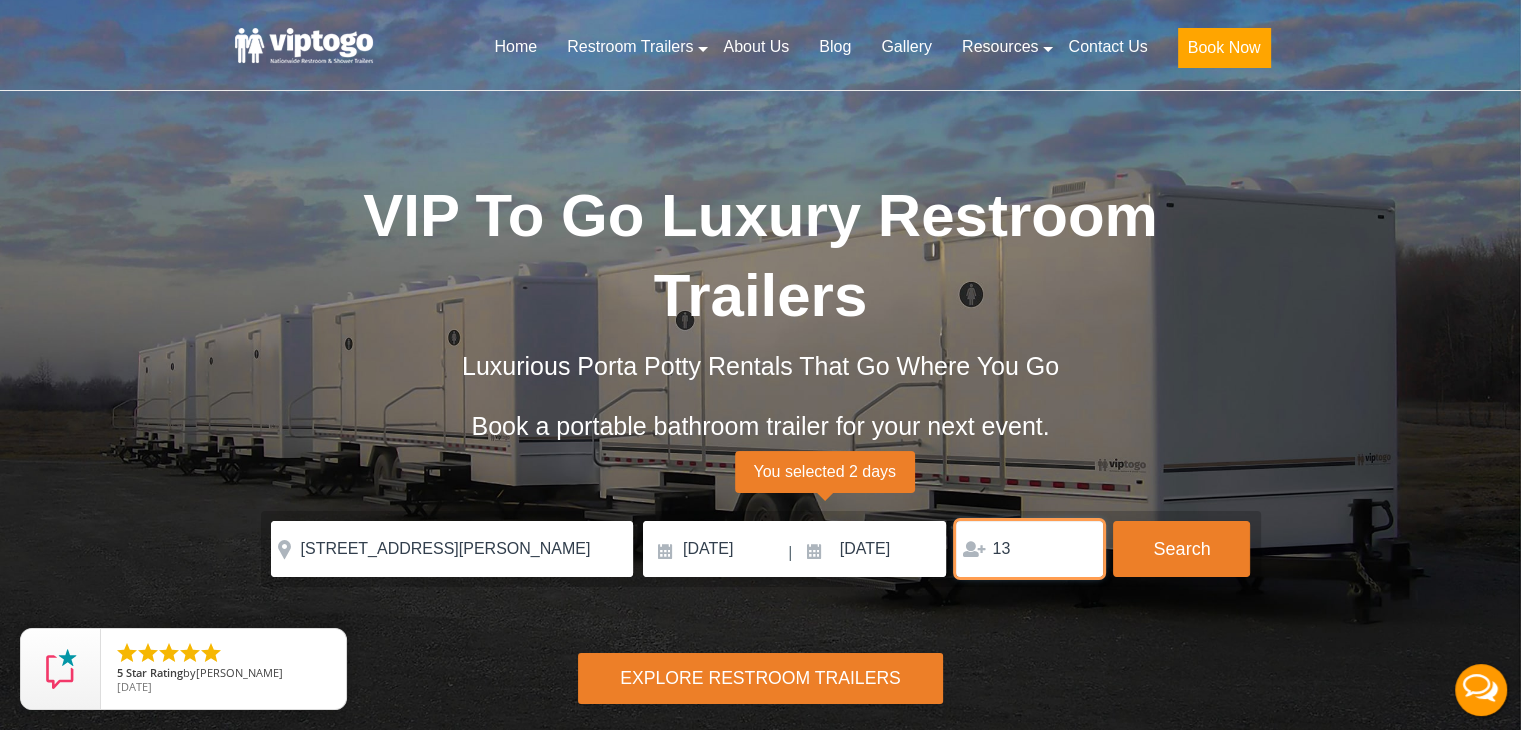 click on "13" at bounding box center (1029, 549) 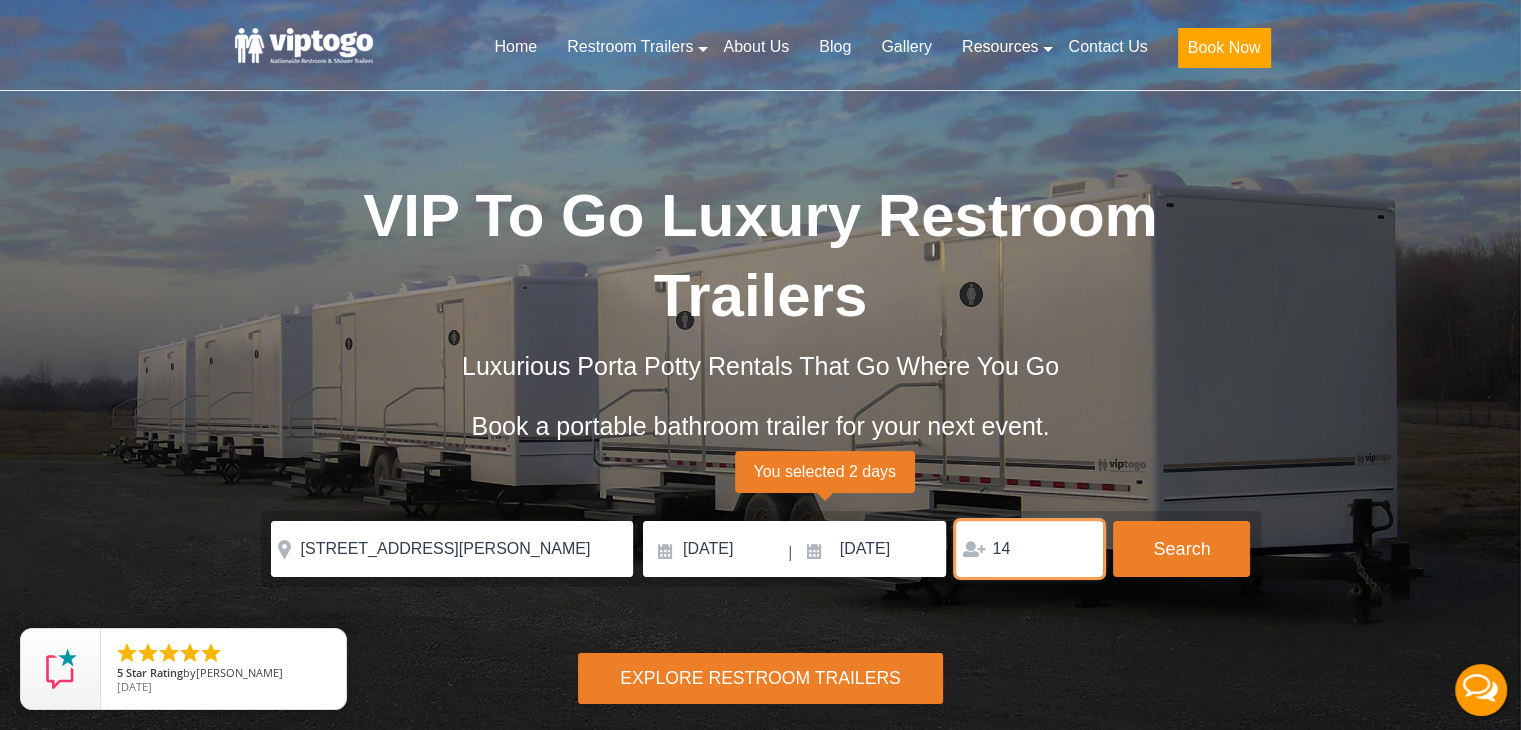 click on "14" at bounding box center [1029, 549] 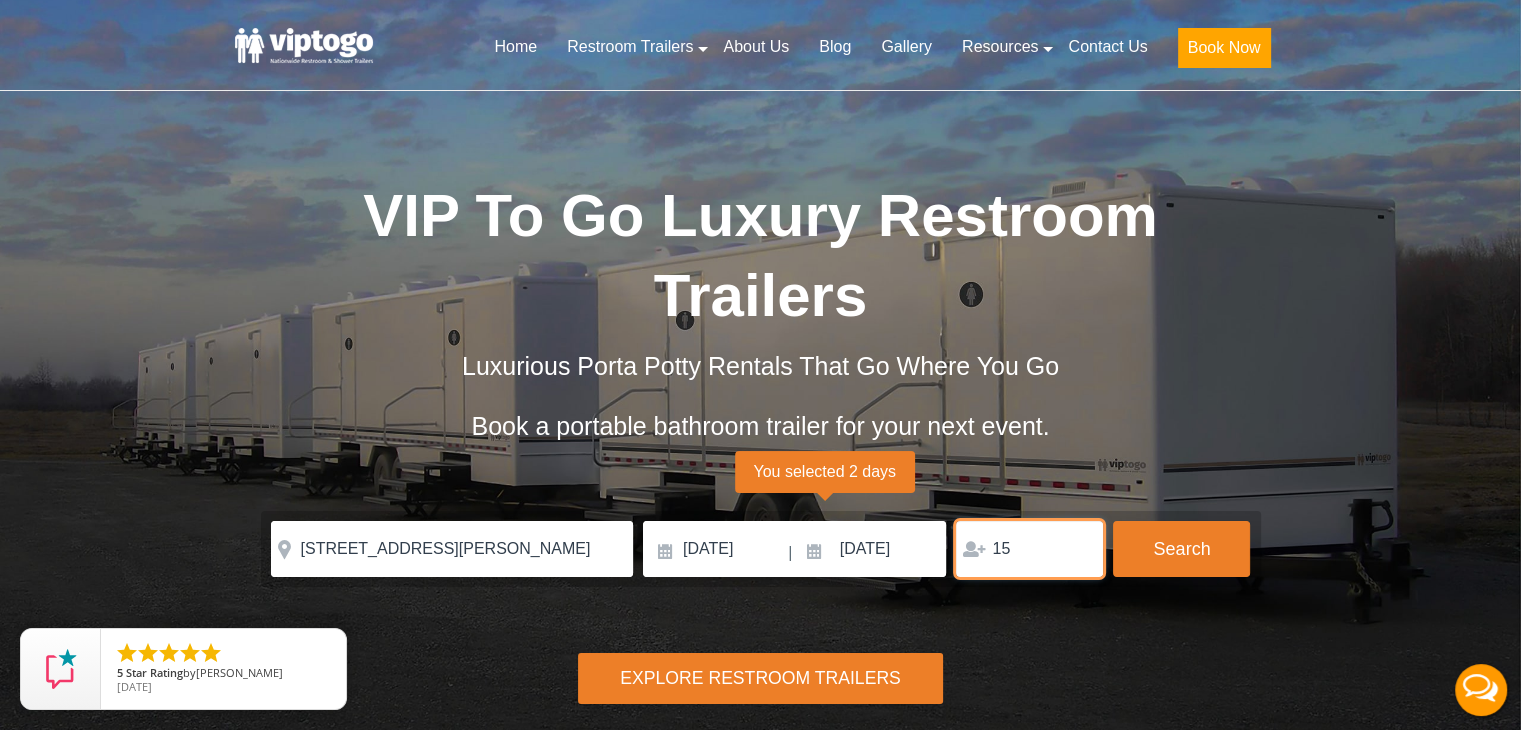 click on "15" at bounding box center [1029, 549] 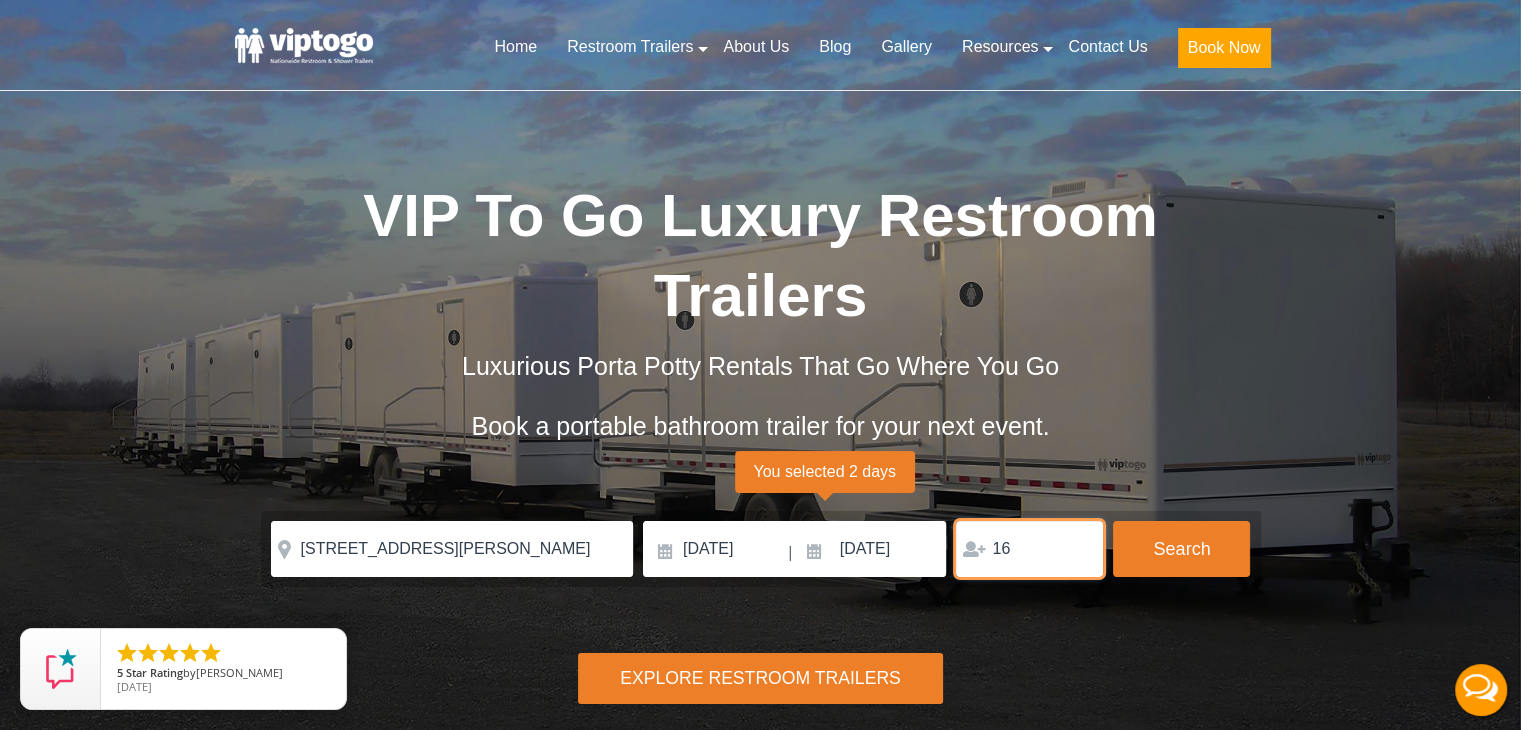 click on "16" at bounding box center (1029, 549) 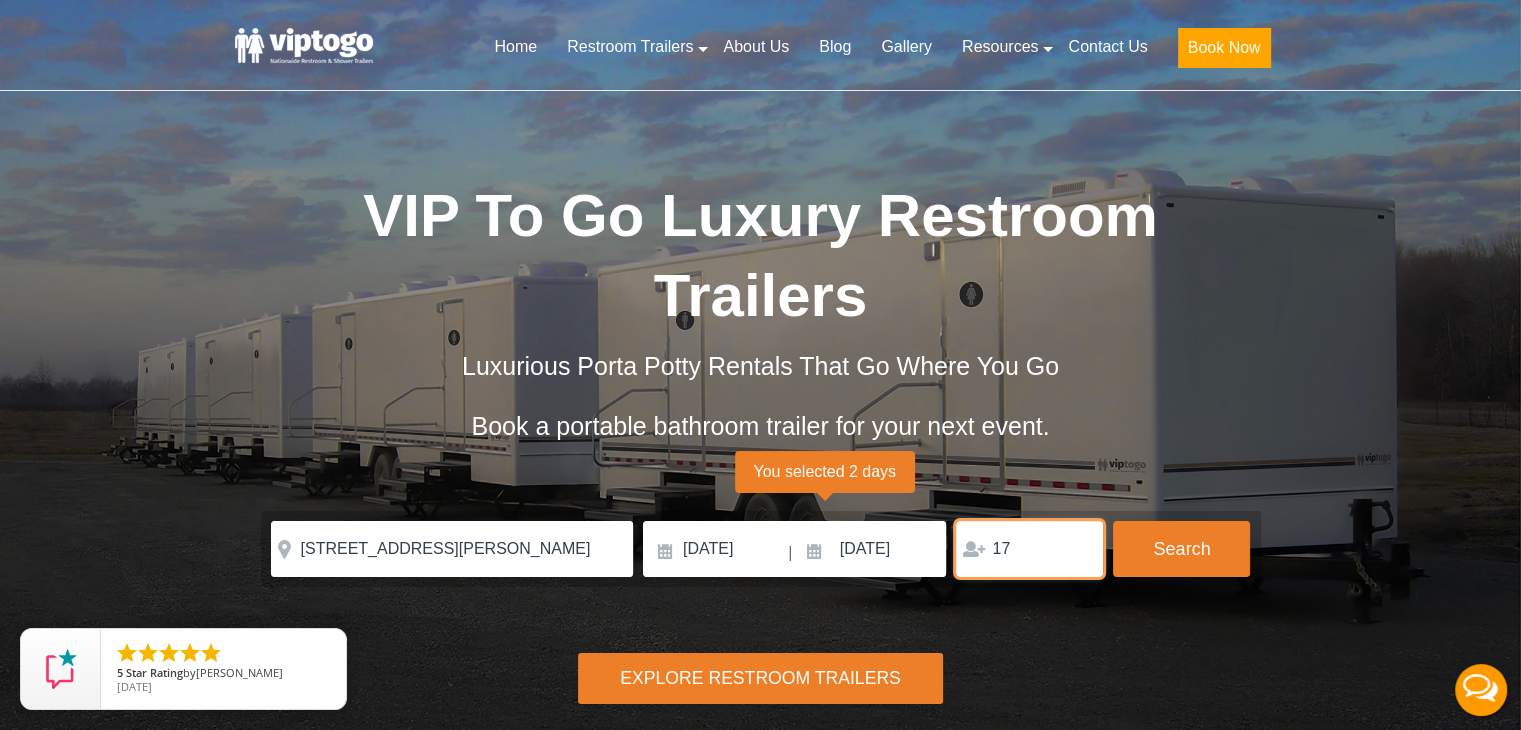 click on "17" at bounding box center (1029, 549) 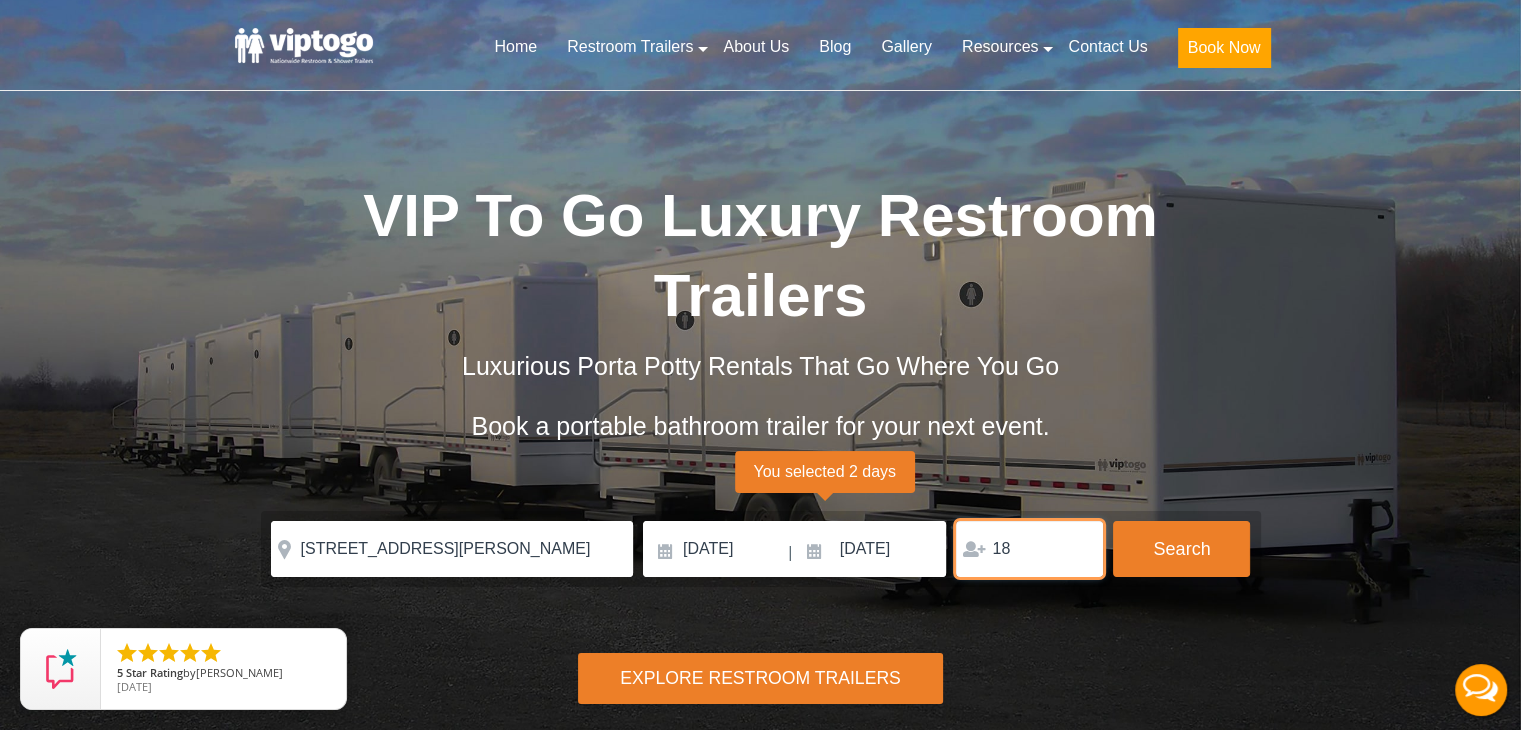 click on "18" at bounding box center [1029, 549] 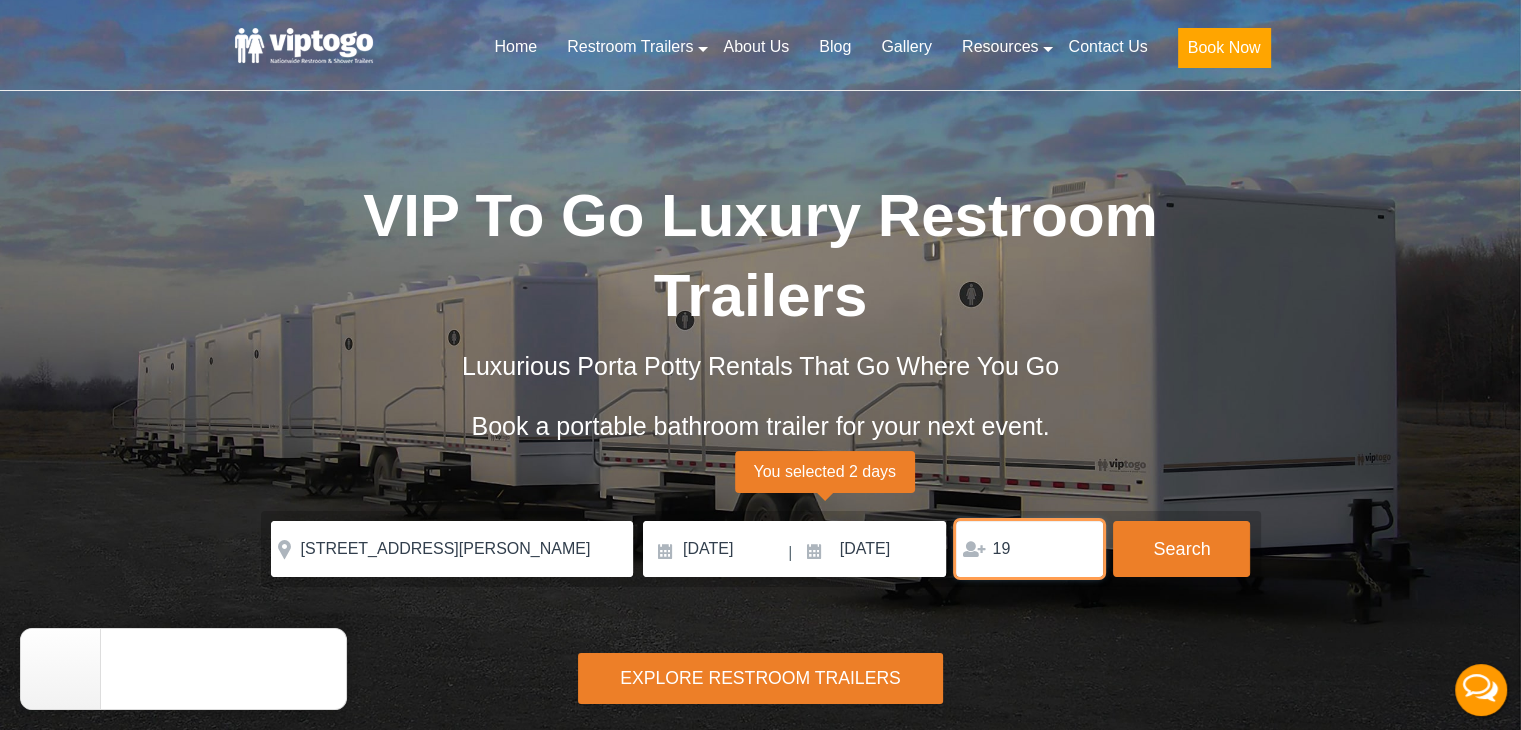 click on "19" at bounding box center [1029, 549] 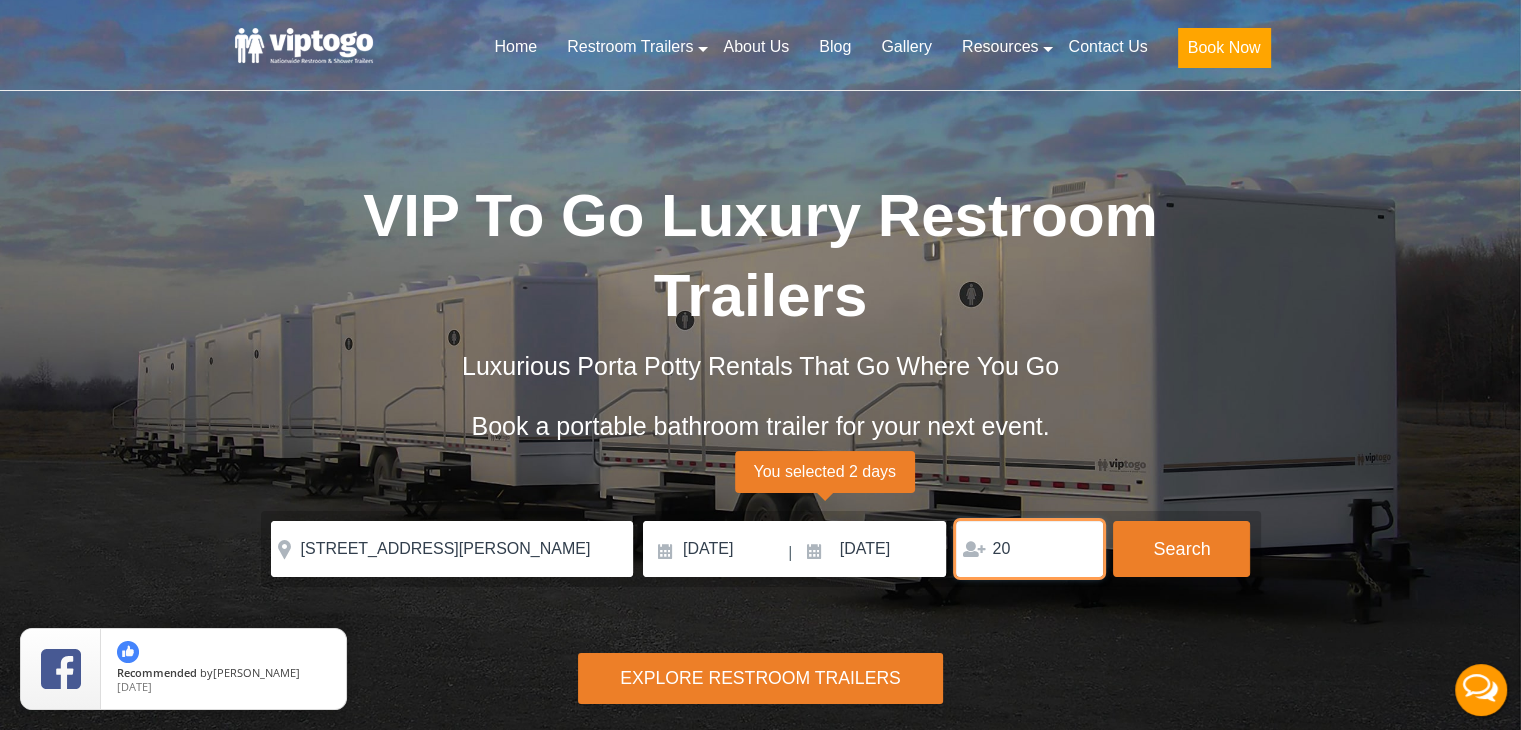 click on "20" at bounding box center (1029, 549) 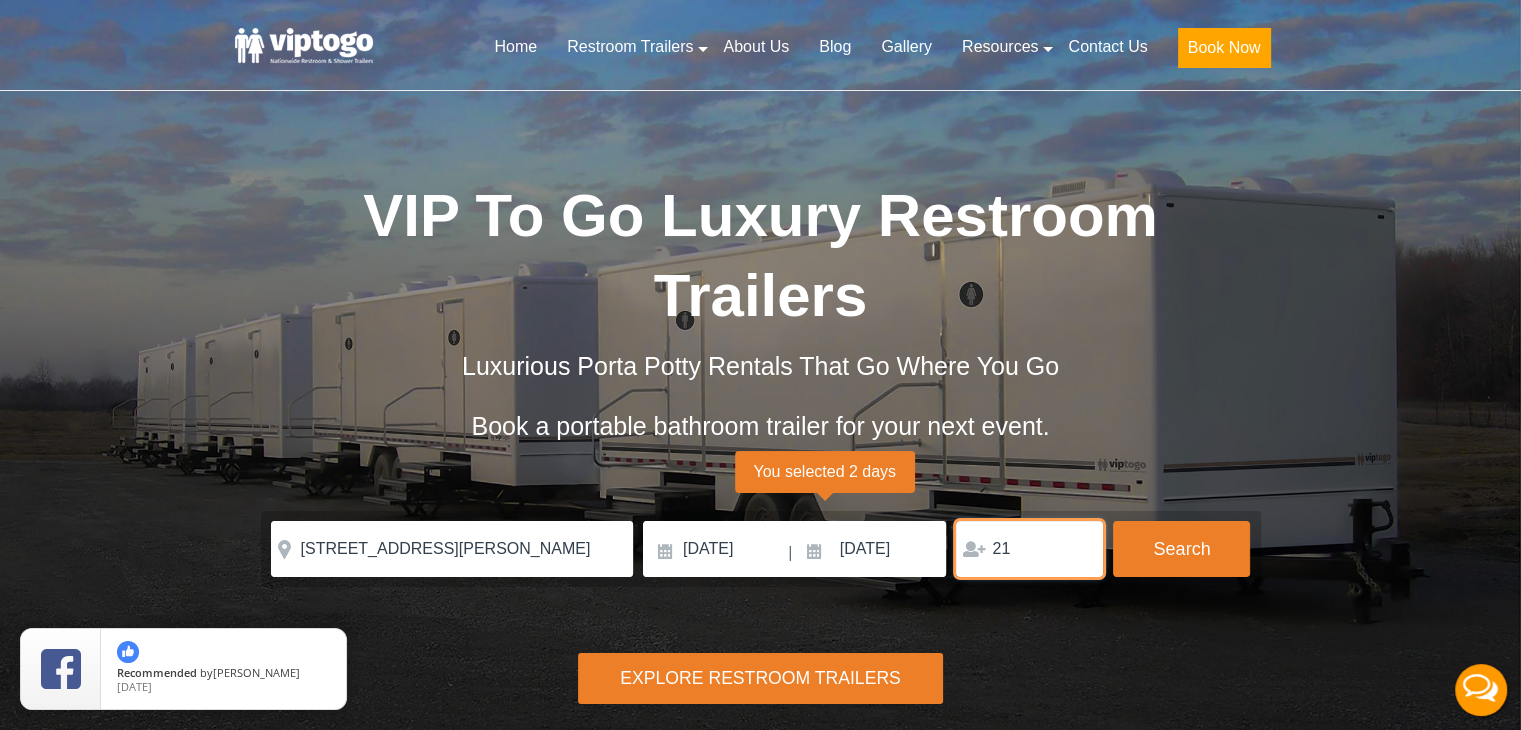 click on "21" at bounding box center [1029, 549] 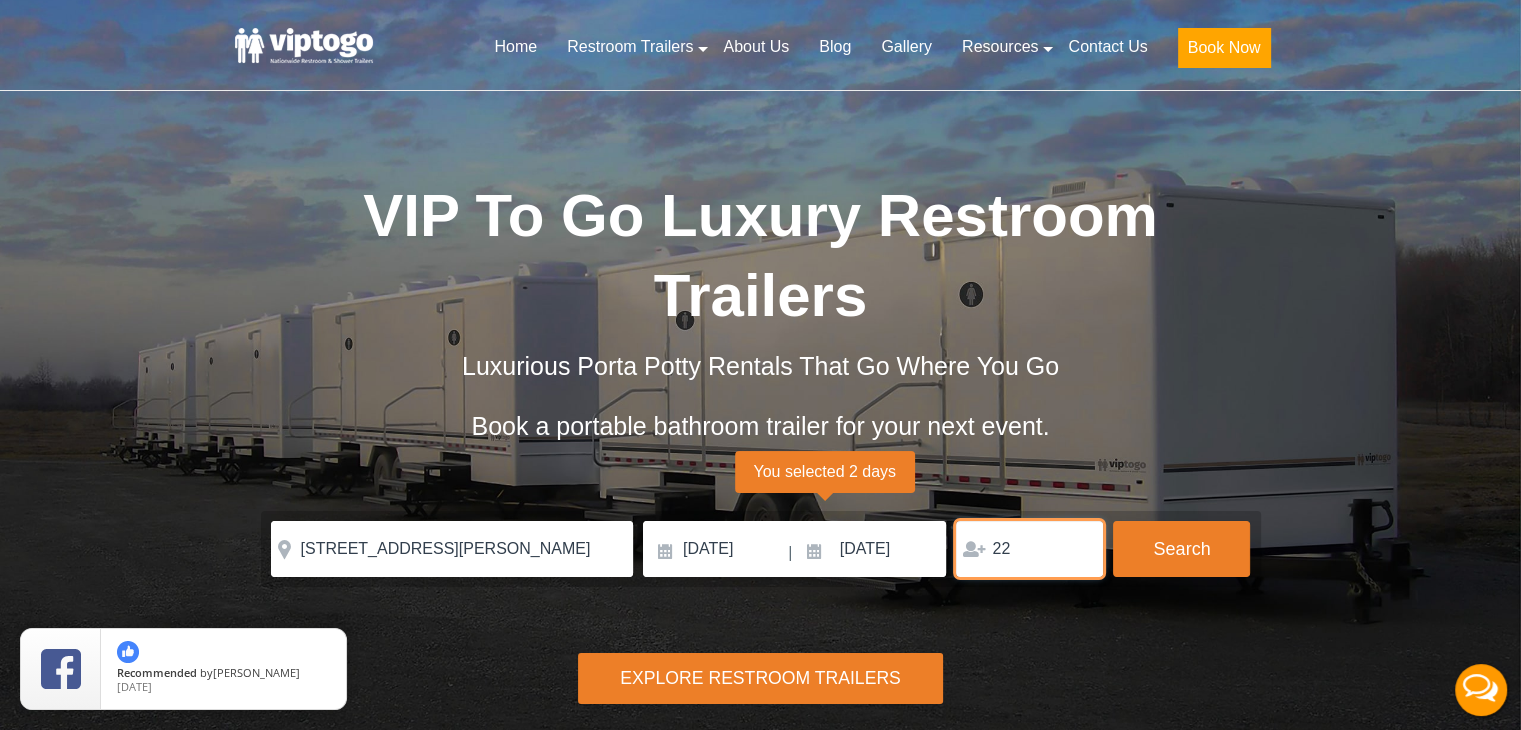 click on "22" at bounding box center (1029, 549) 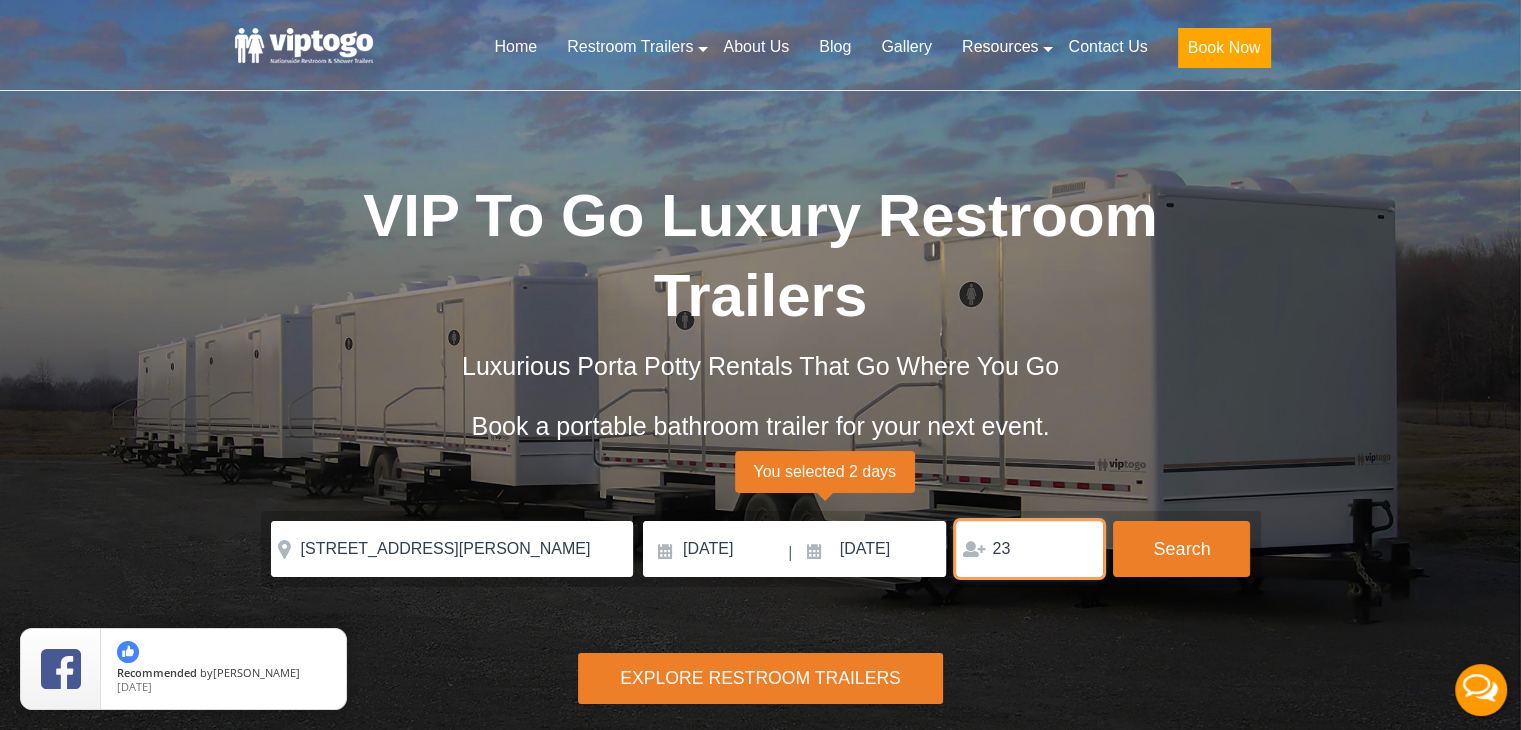 click on "23" at bounding box center (1029, 549) 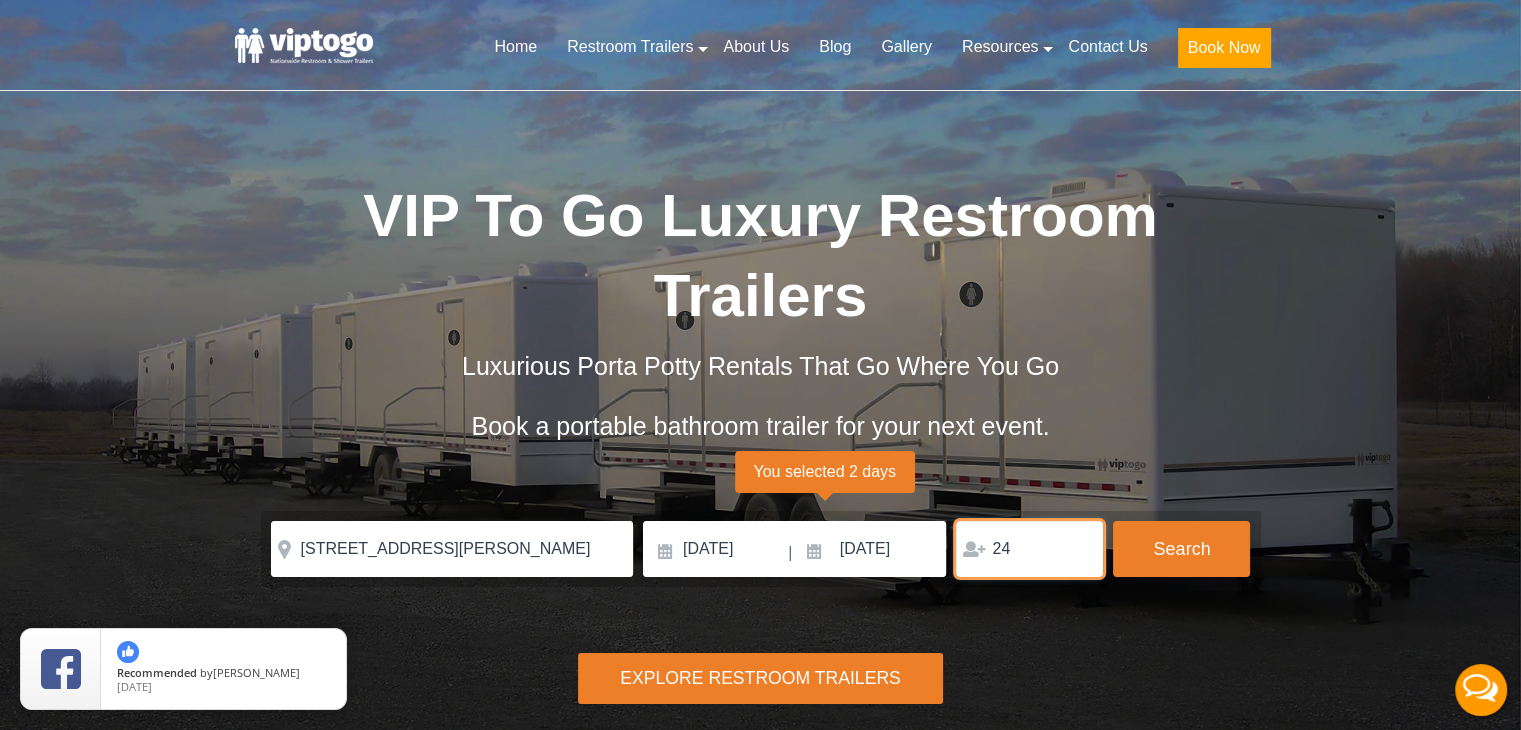 click on "24" at bounding box center [1029, 549] 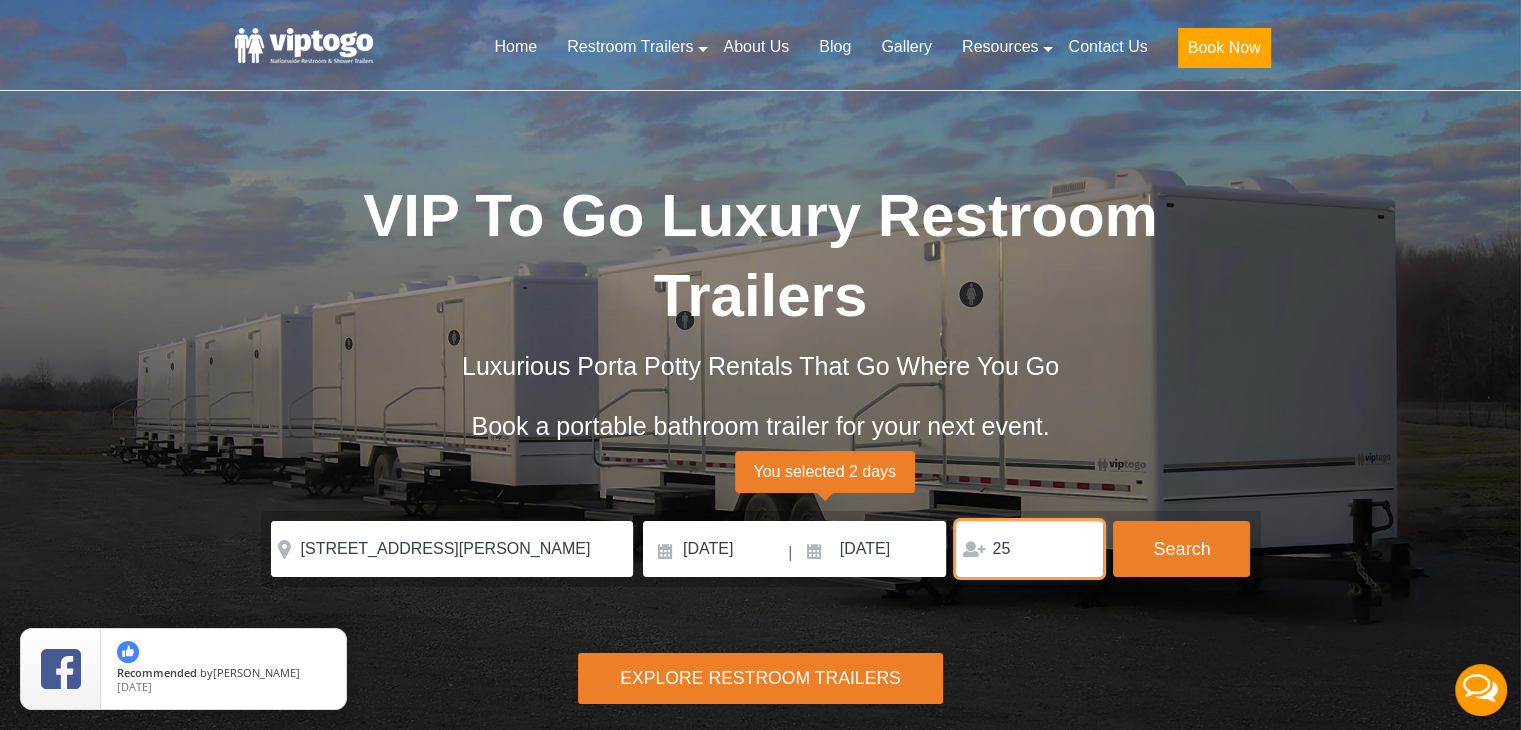 click on "25" at bounding box center [1029, 549] 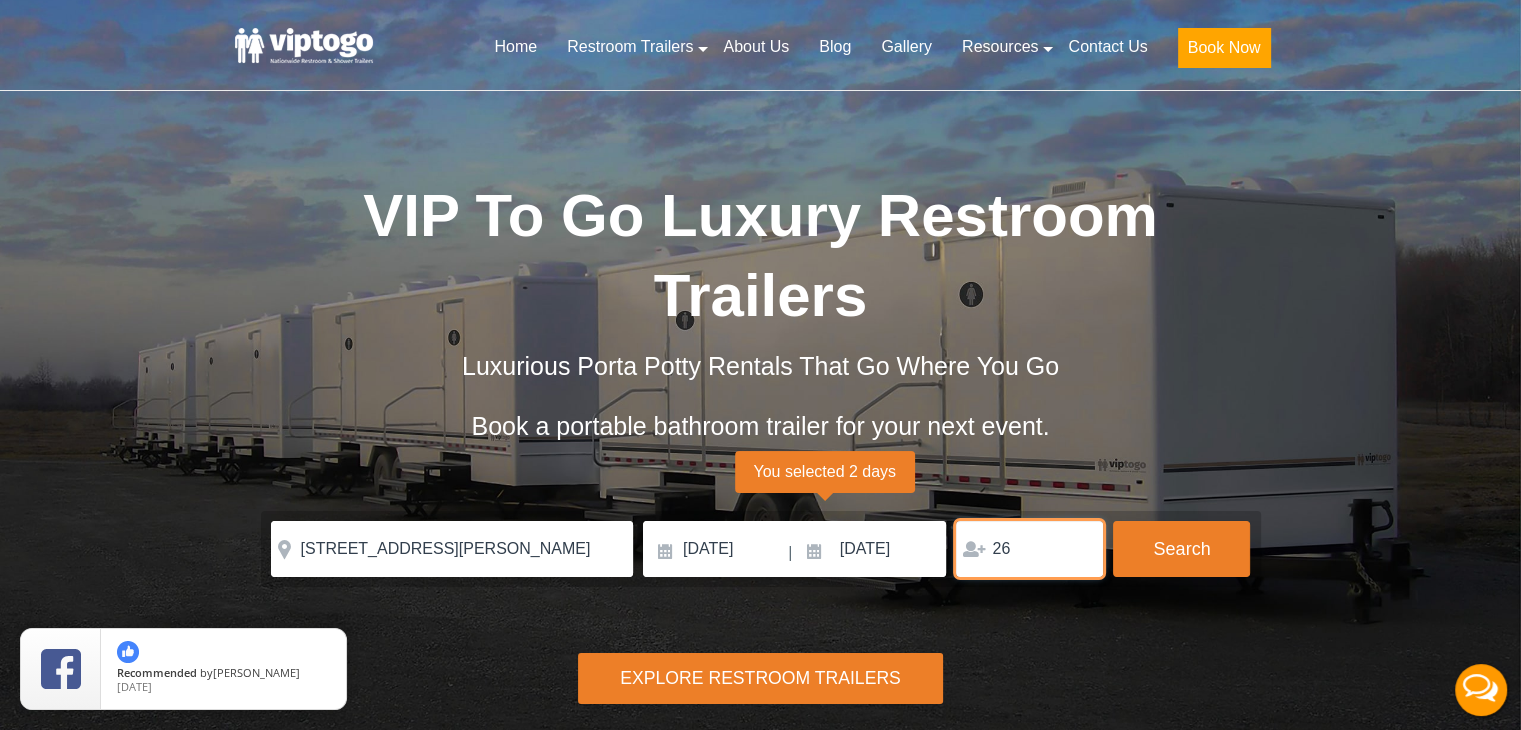 click on "26" at bounding box center [1029, 549] 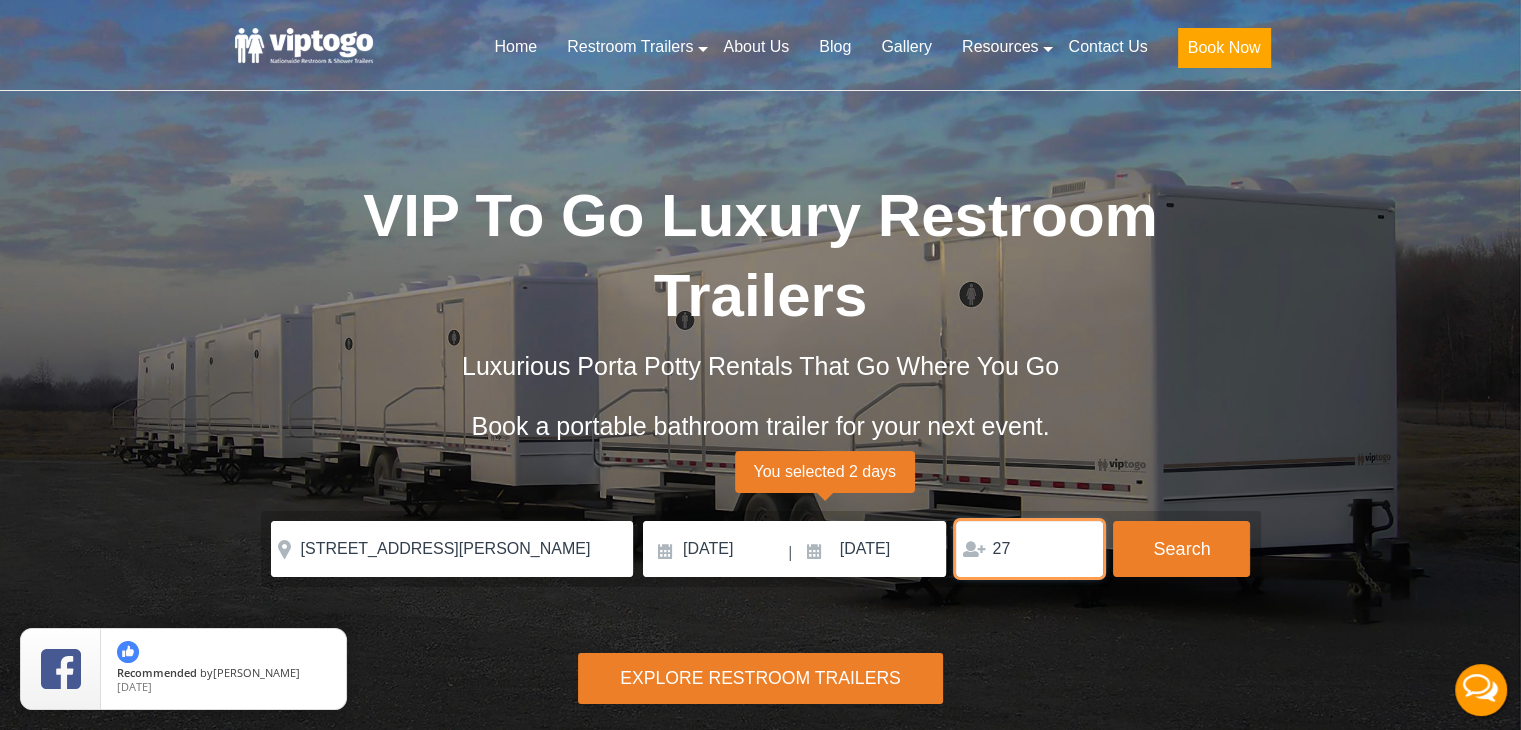 click on "27" at bounding box center [1029, 549] 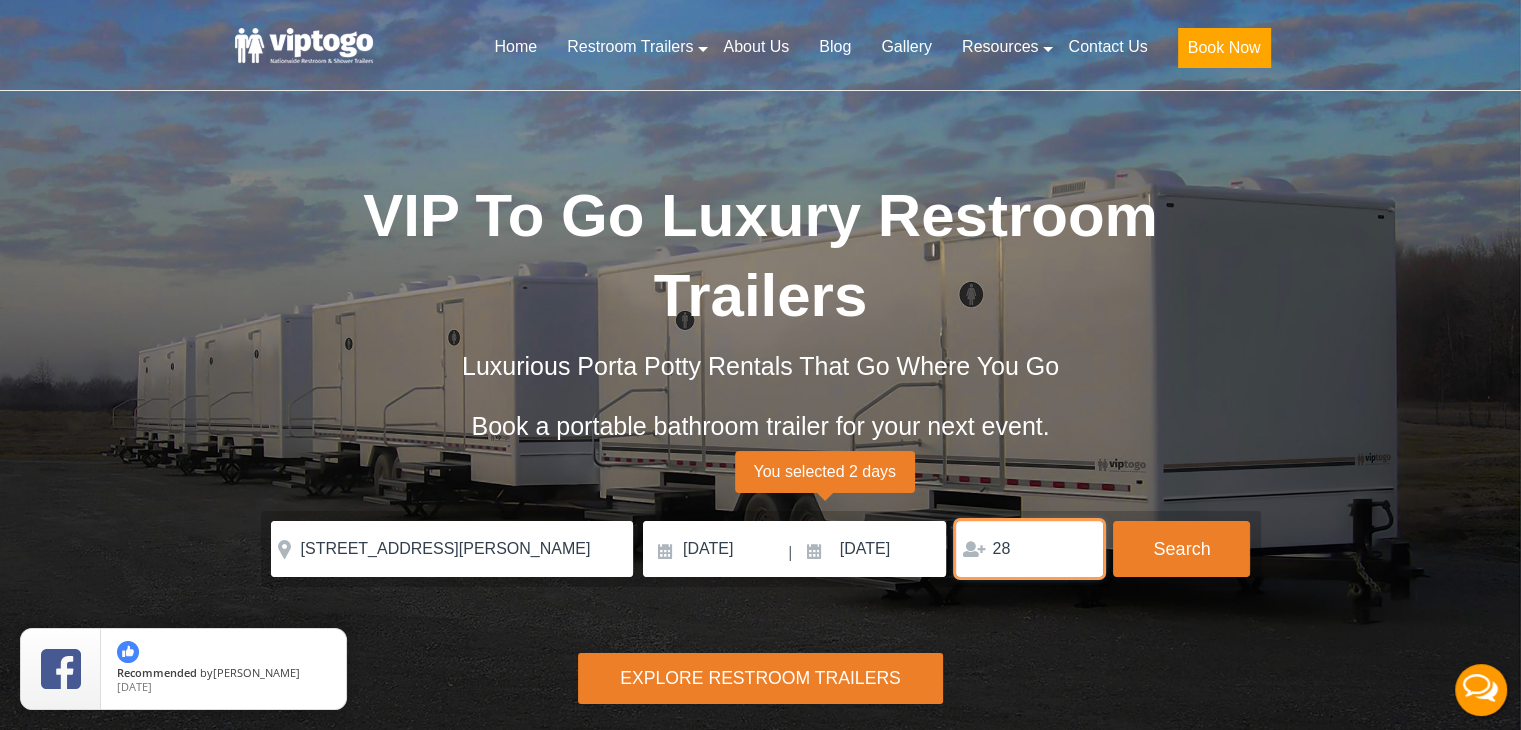 click on "28" at bounding box center (1029, 549) 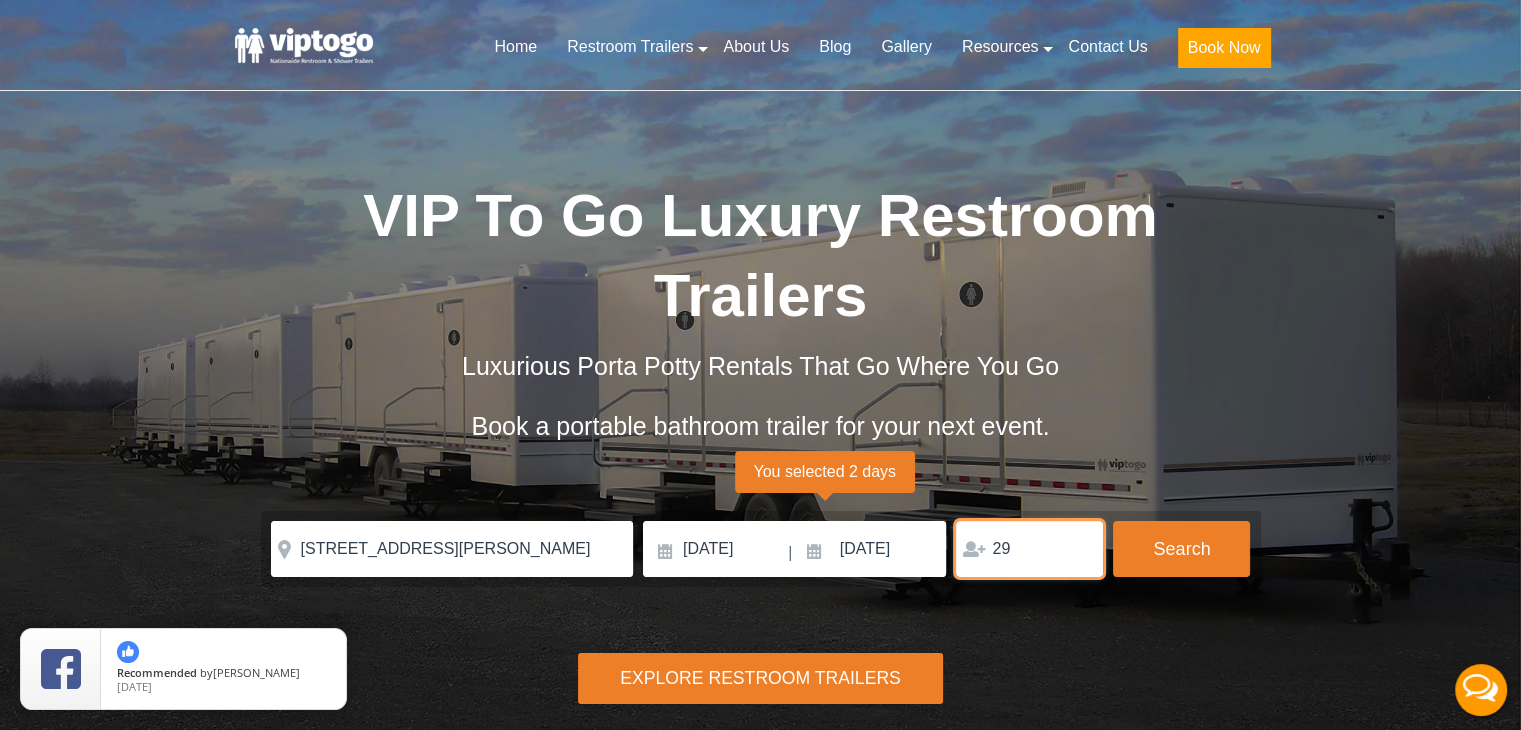 click on "29" at bounding box center [1029, 549] 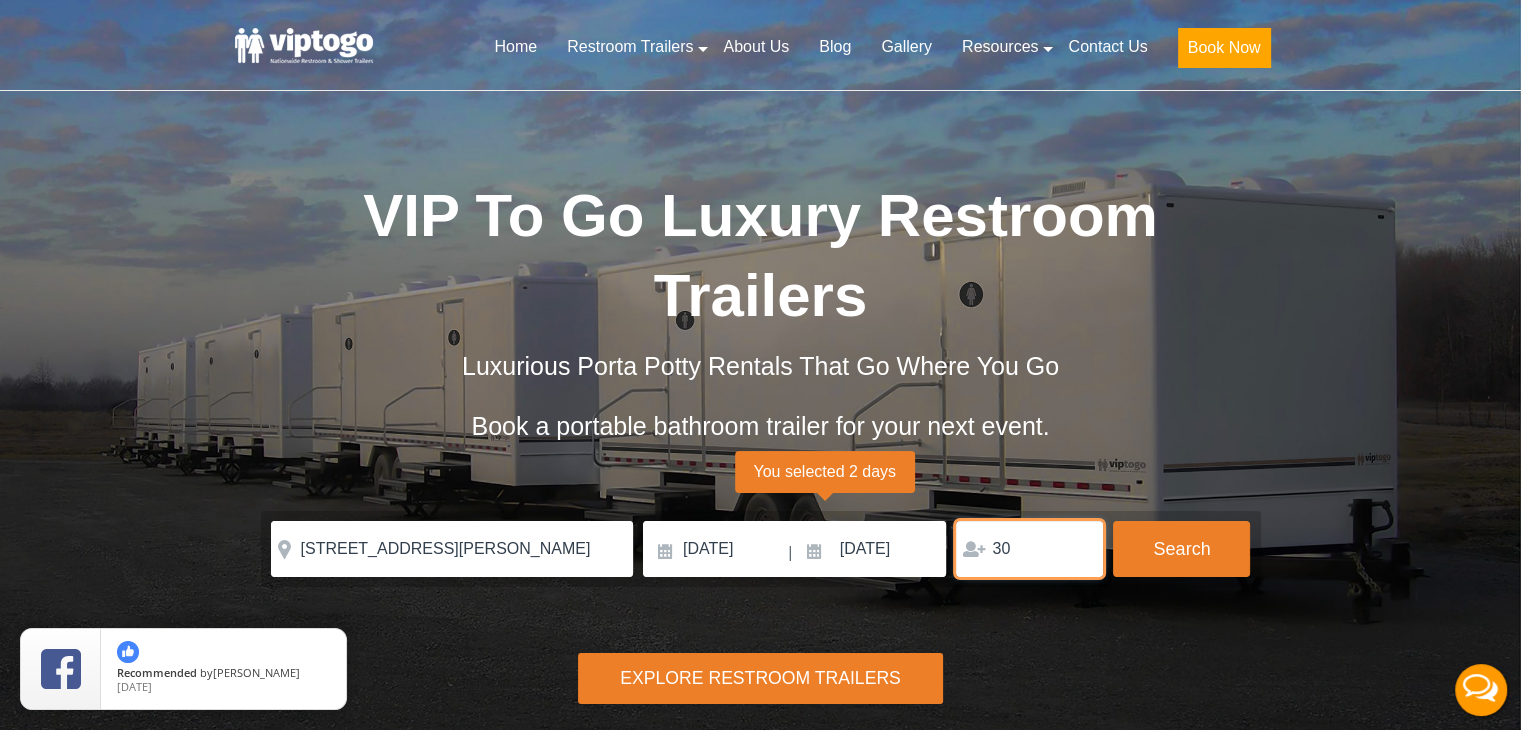 type on "30" 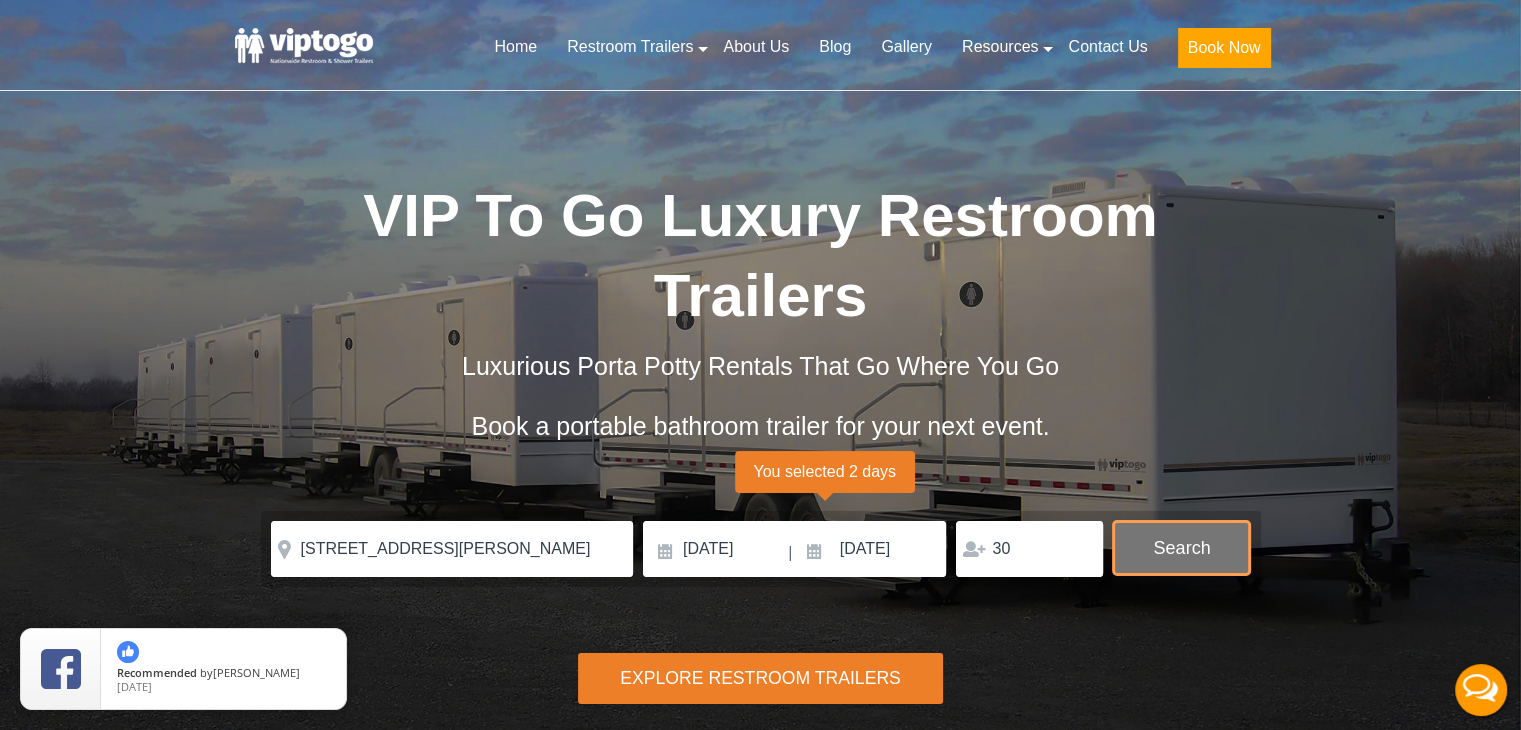 click on "Search" at bounding box center (1181, 548) 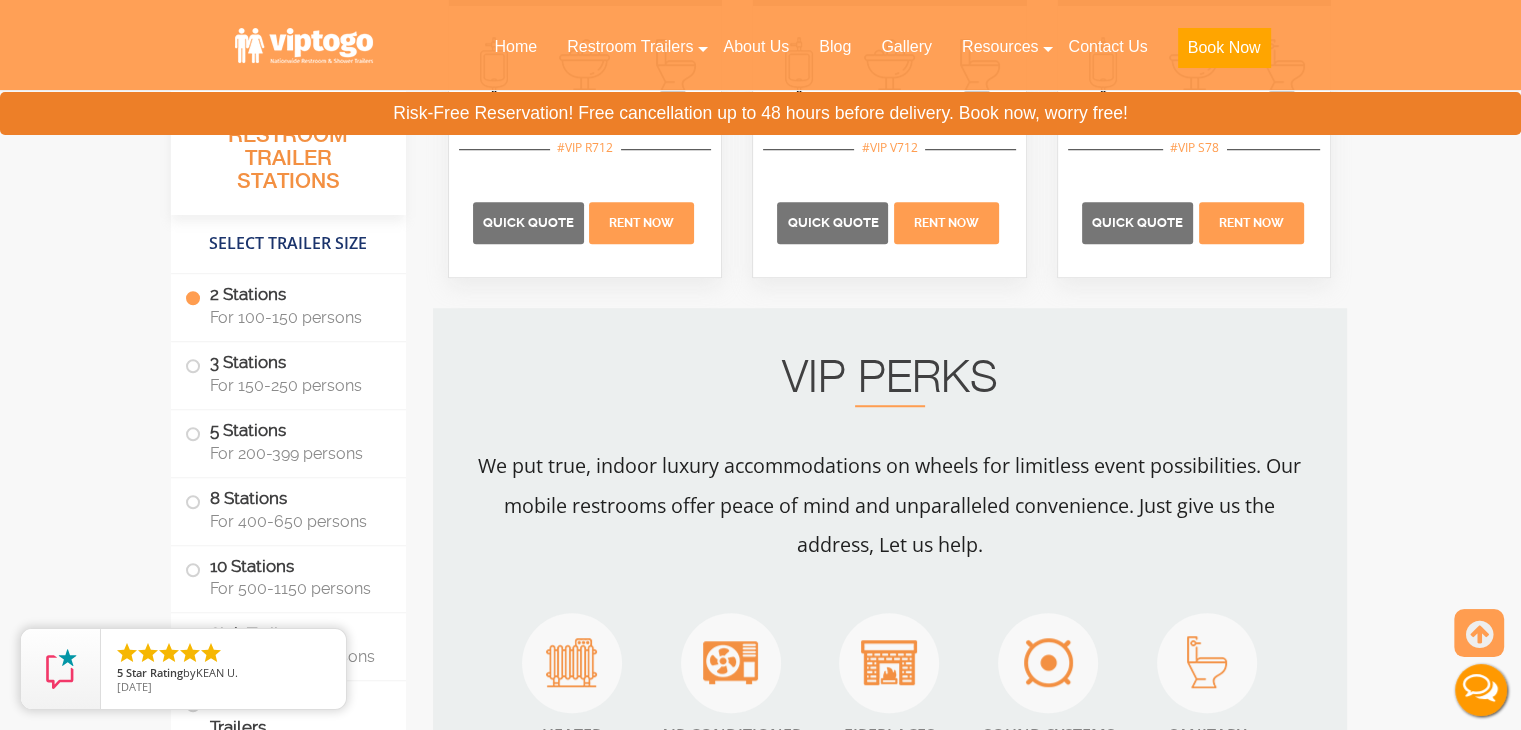 scroll, scrollTop: 2088, scrollLeft: 0, axis: vertical 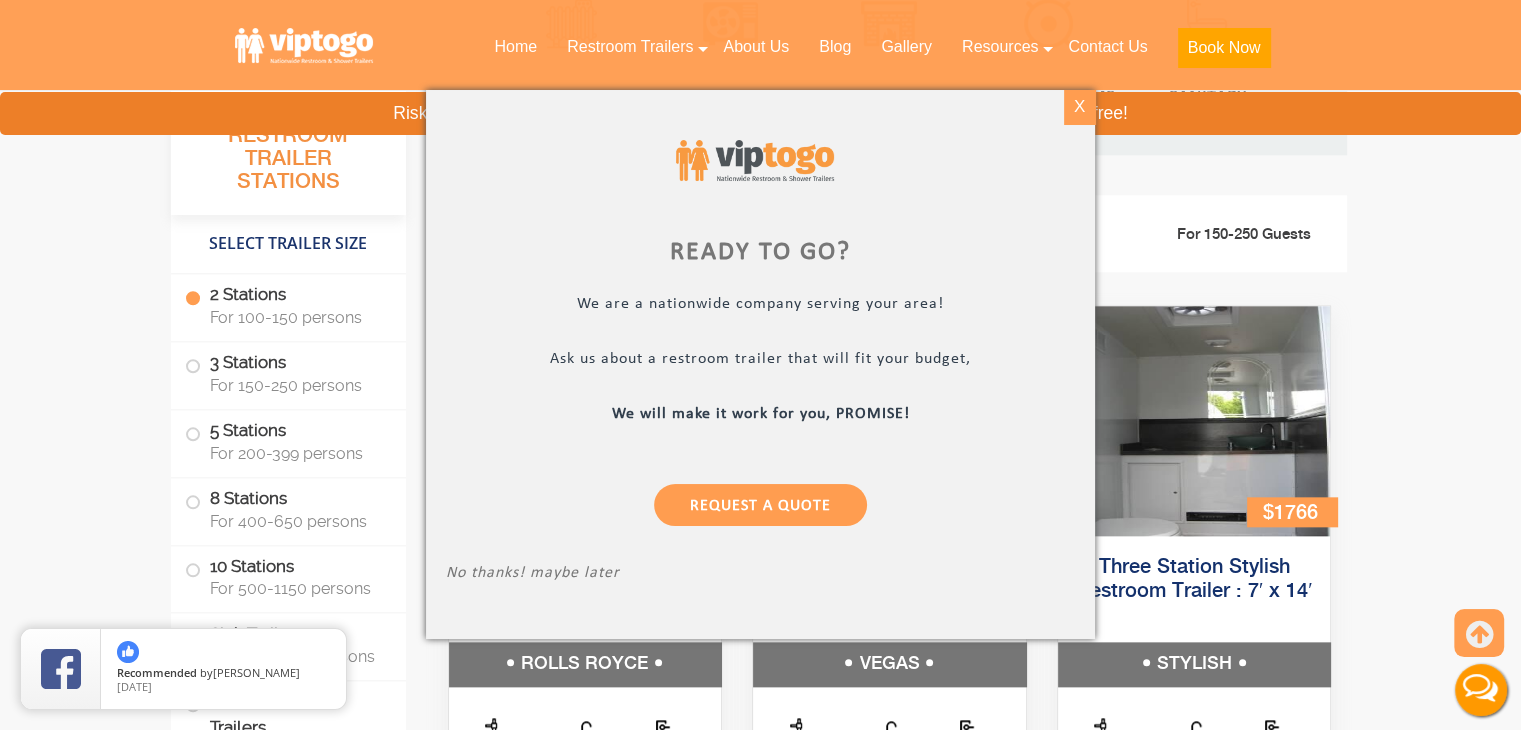 click on "X" at bounding box center (1079, 107) 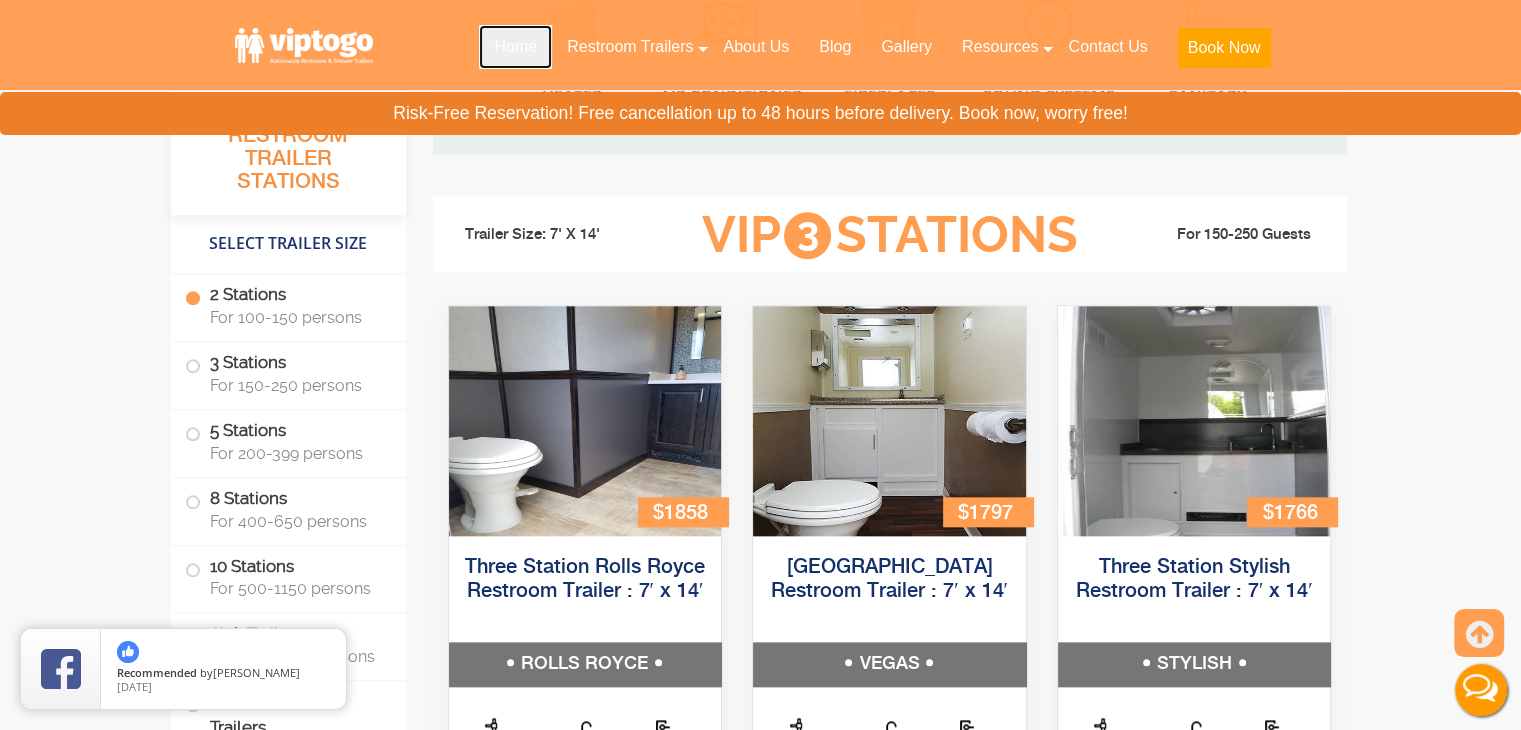 click on "Home" at bounding box center [515, 47] 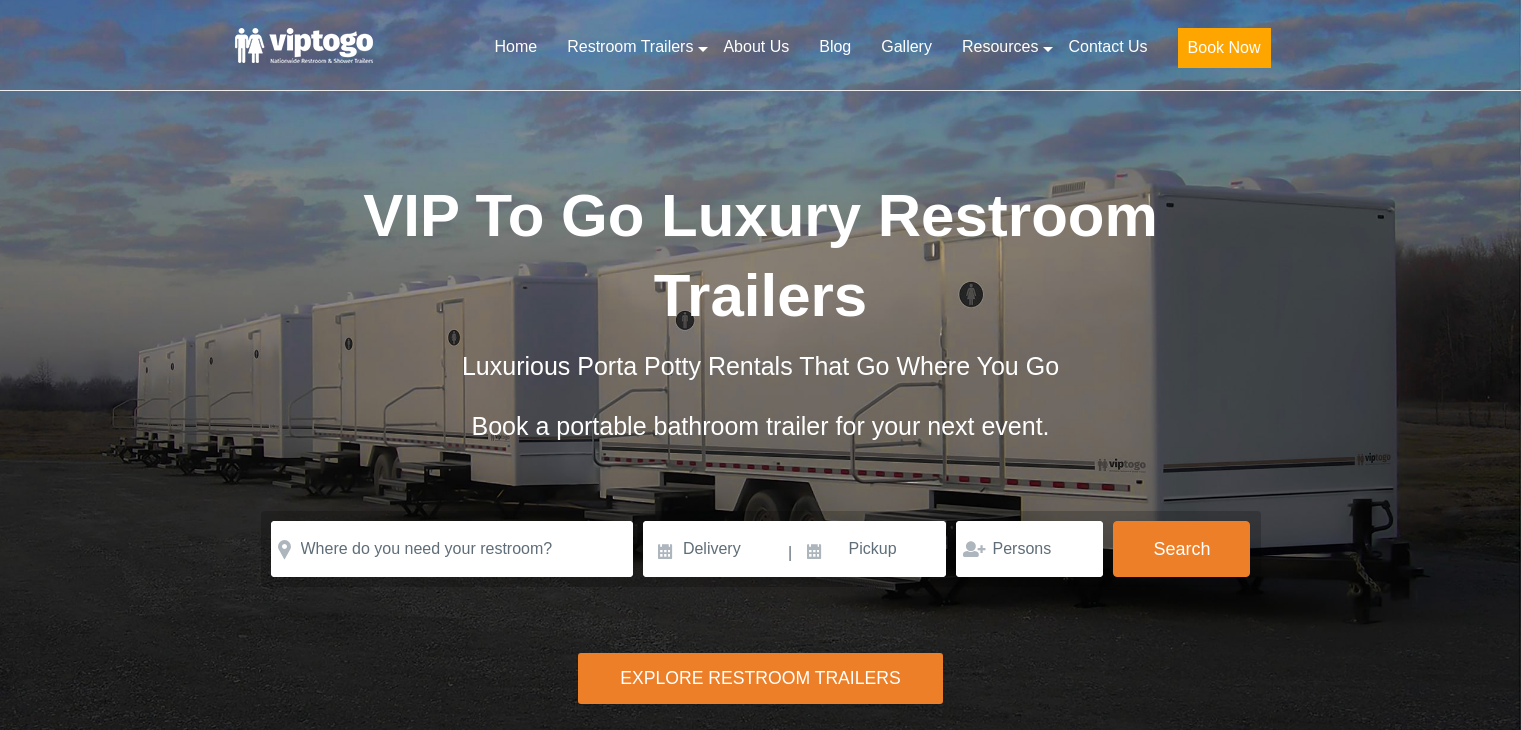 scroll, scrollTop: 0, scrollLeft: 0, axis: both 